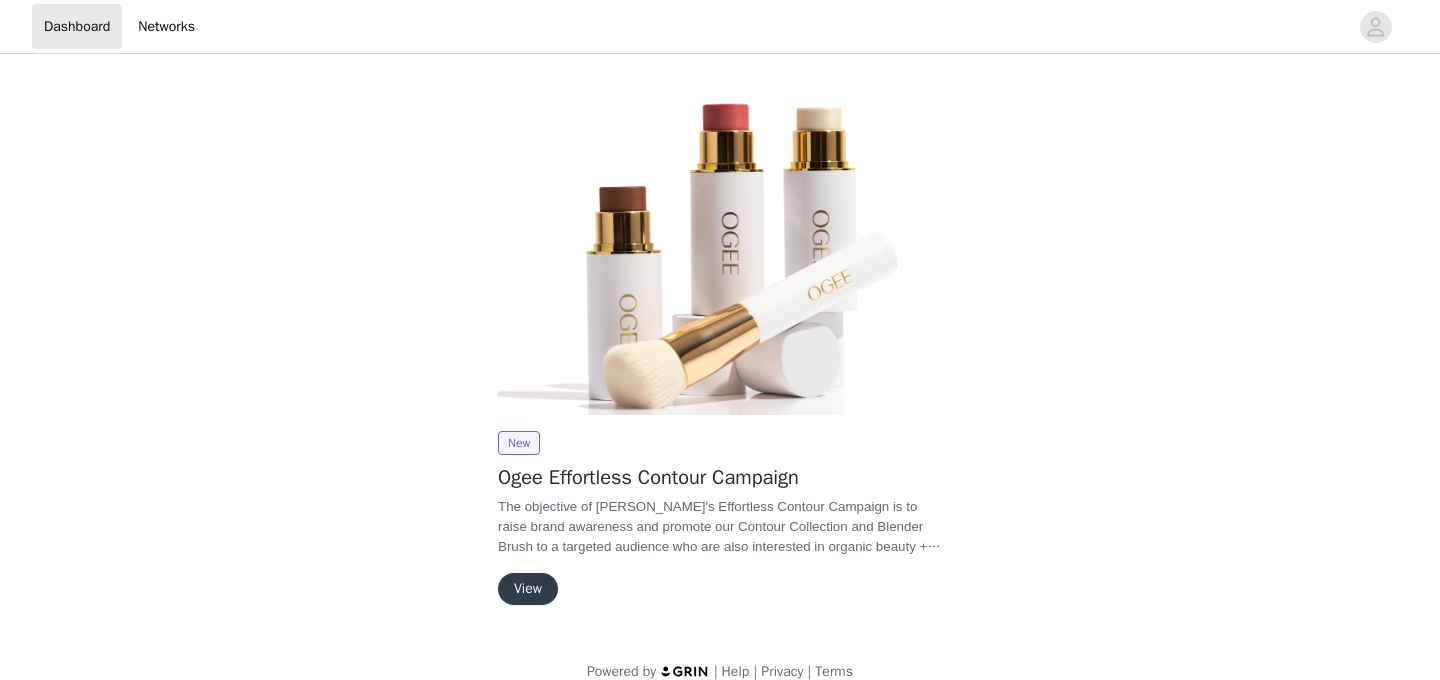 scroll, scrollTop: 0, scrollLeft: 0, axis: both 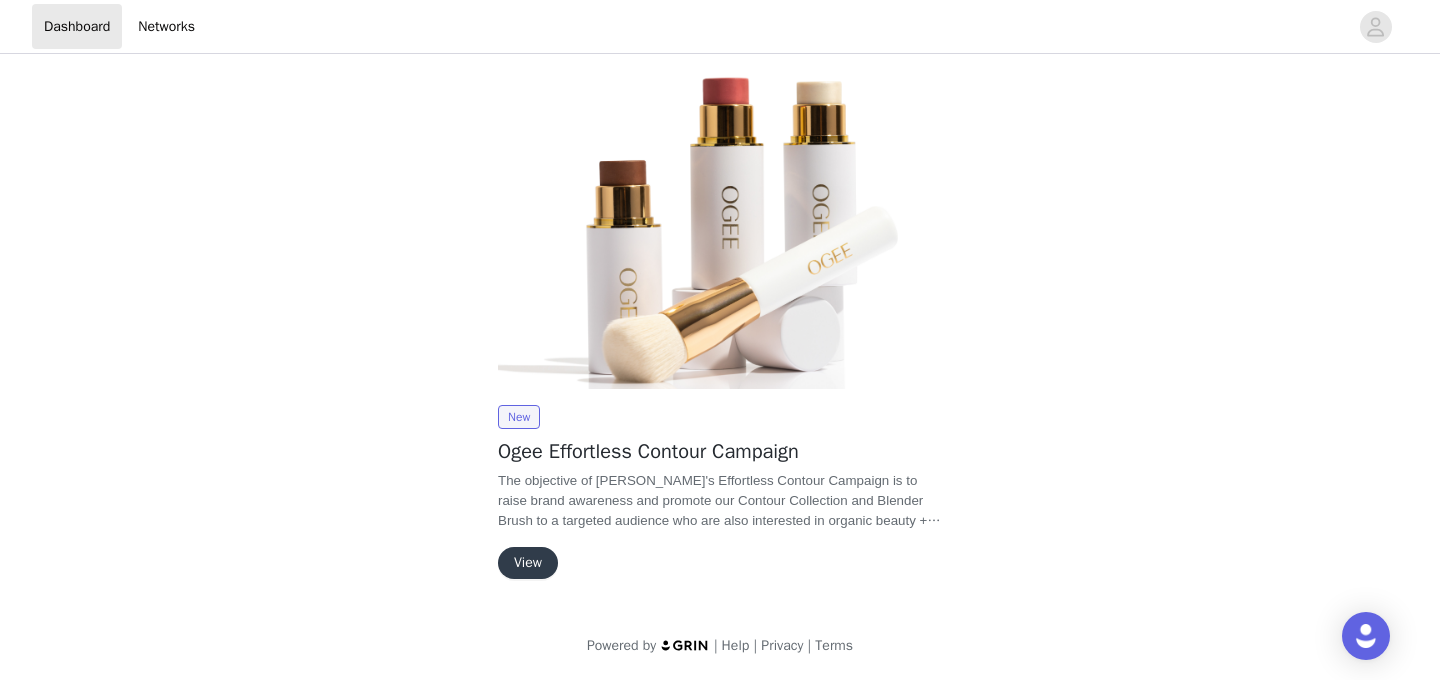 click on "View" at bounding box center (528, 563) 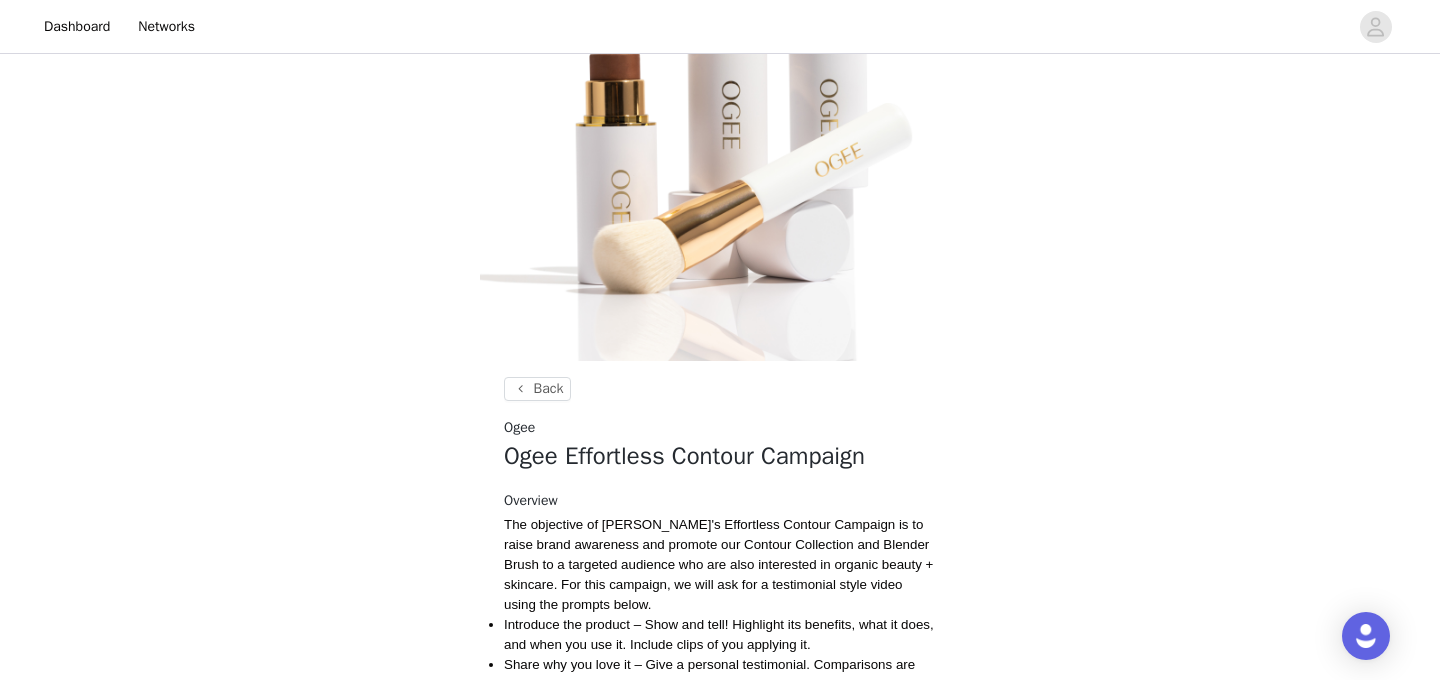 scroll, scrollTop: 208, scrollLeft: 0, axis: vertical 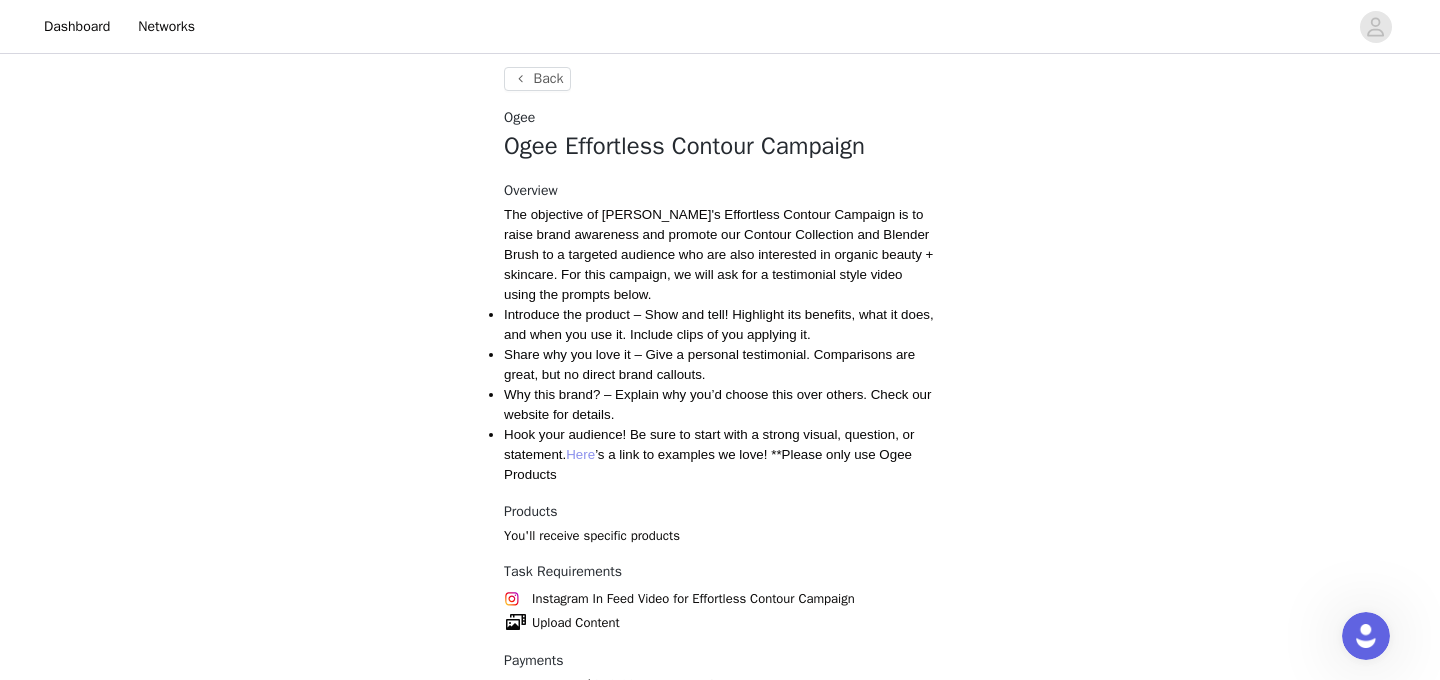 click on "Here" at bounding box center (580, 454) 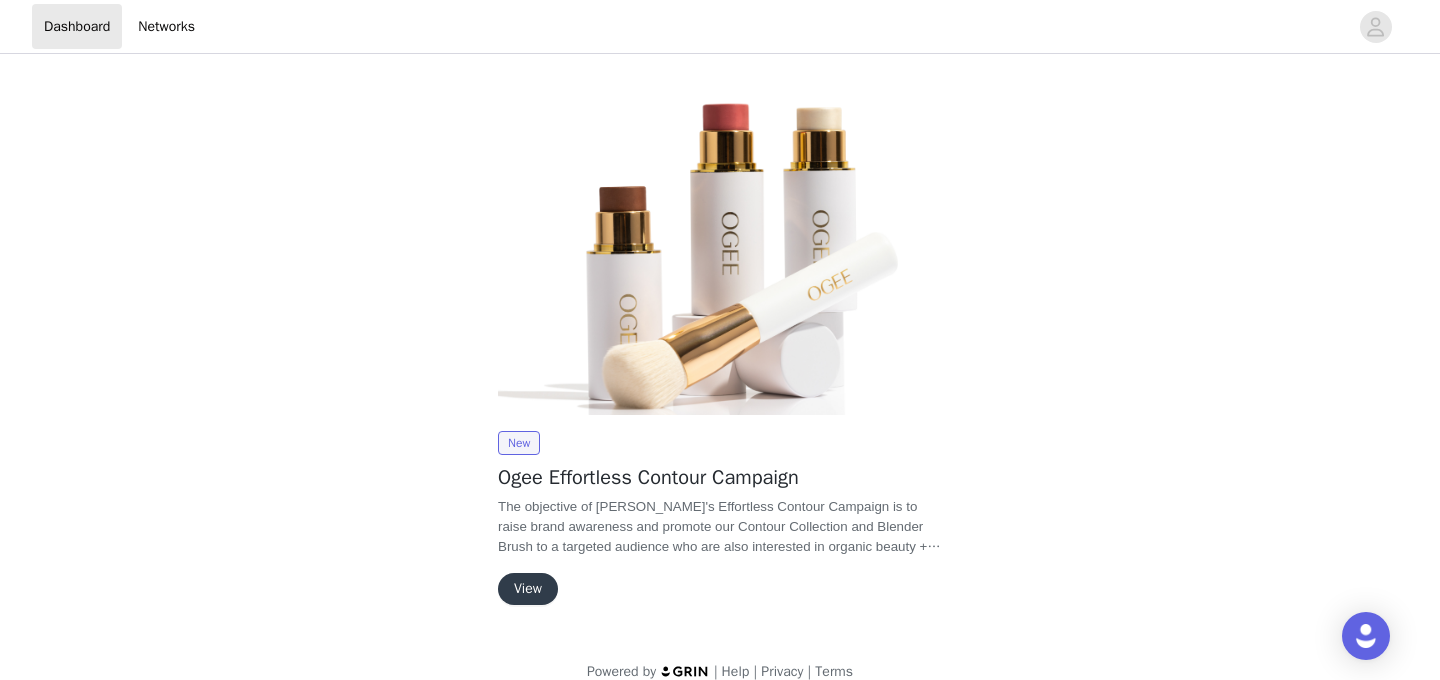 scroll, scrollTop: 0, scrollLeft: 0, axis: both 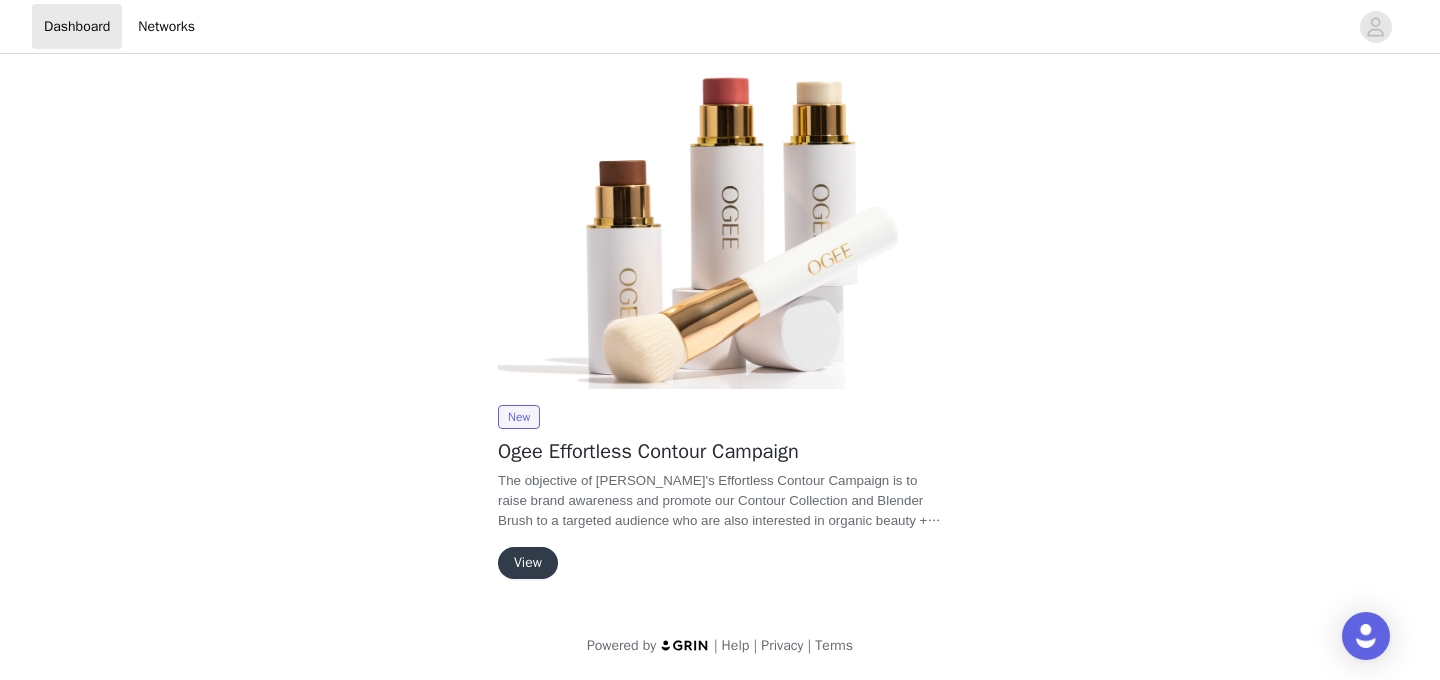 click on "View" at bounding box center (528, 563) 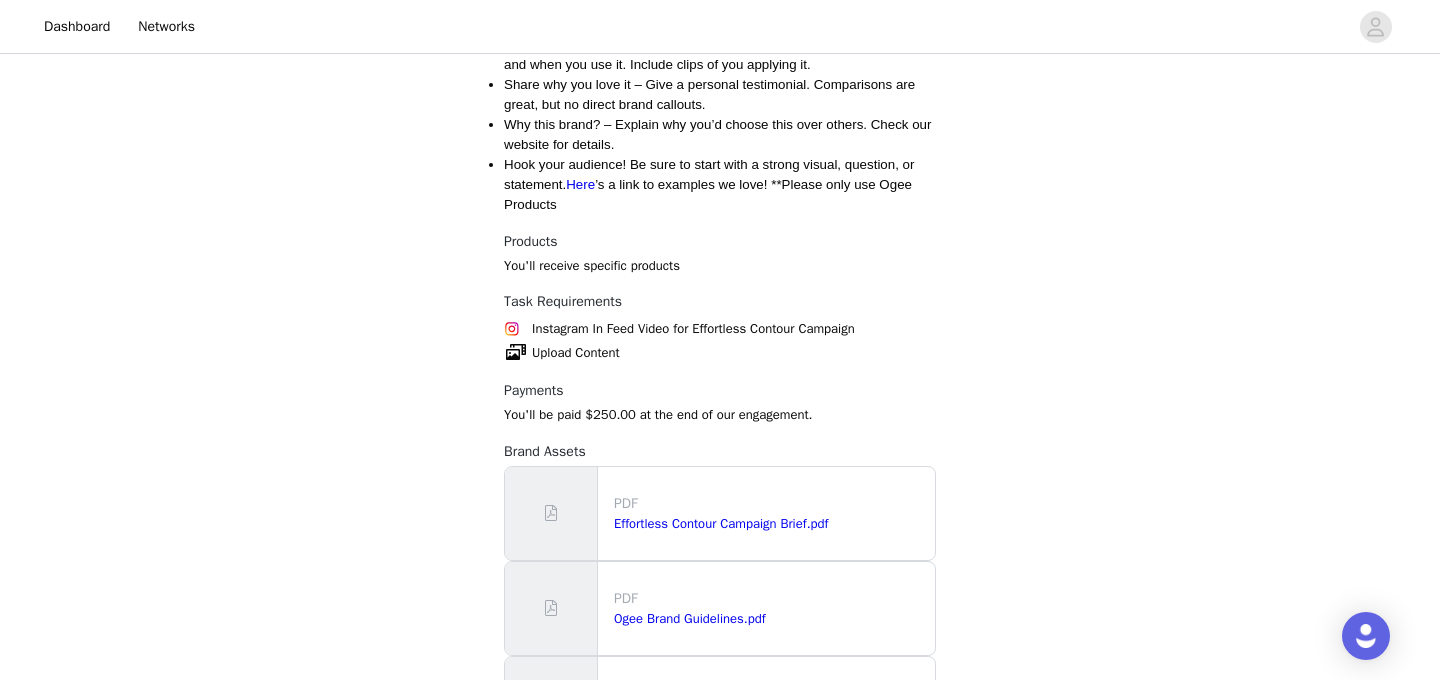 scroll, scrollTop: 760, scrollLeft: 0, axis: vertical 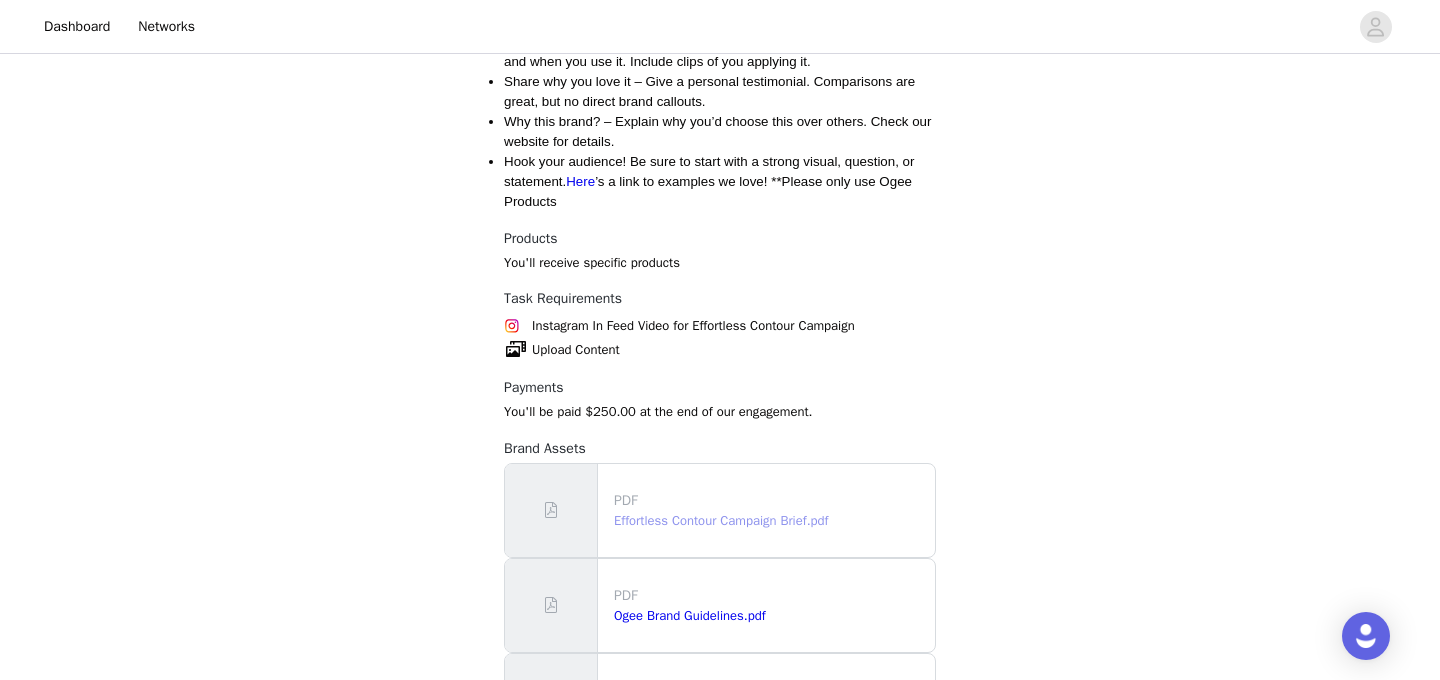 click on "Effortless Contour Campaign Brief.pdf" at bounding box center (721, 520) 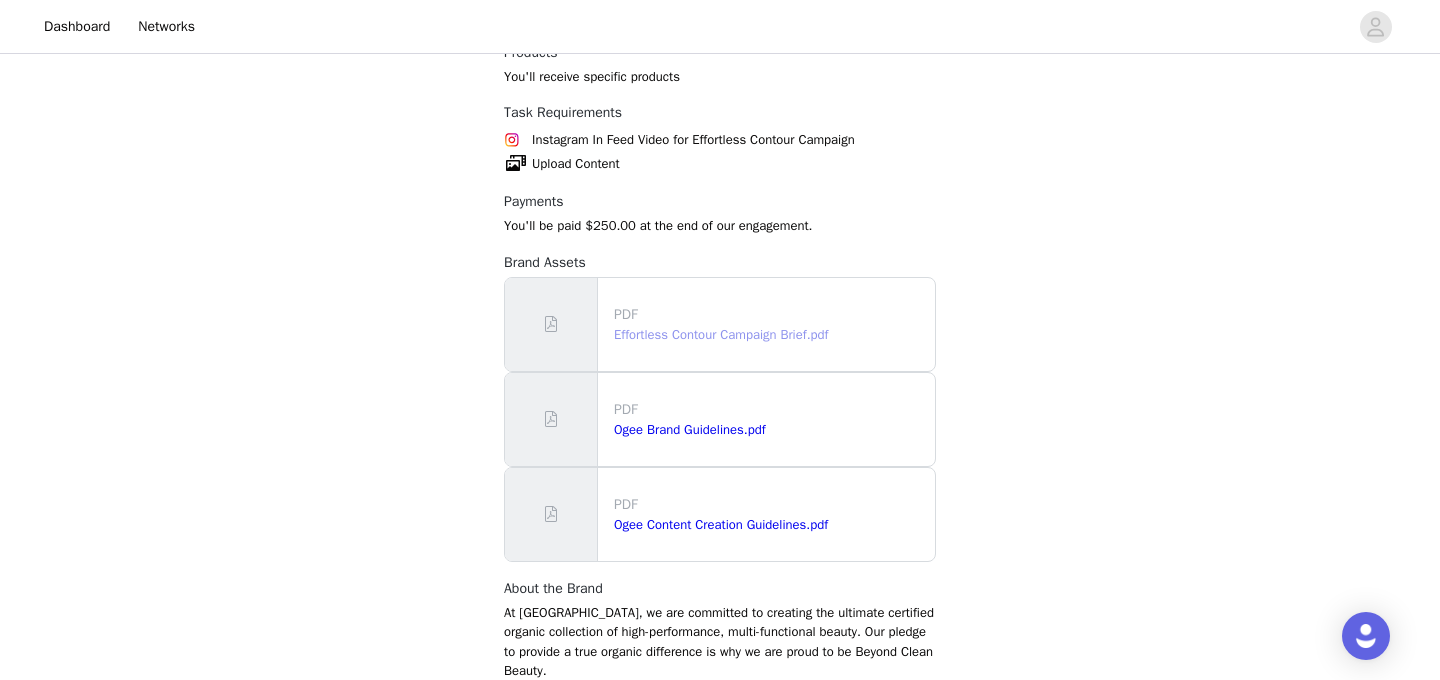scroll, scrollTop: 954, scrollLeft: 0, axis: vertical 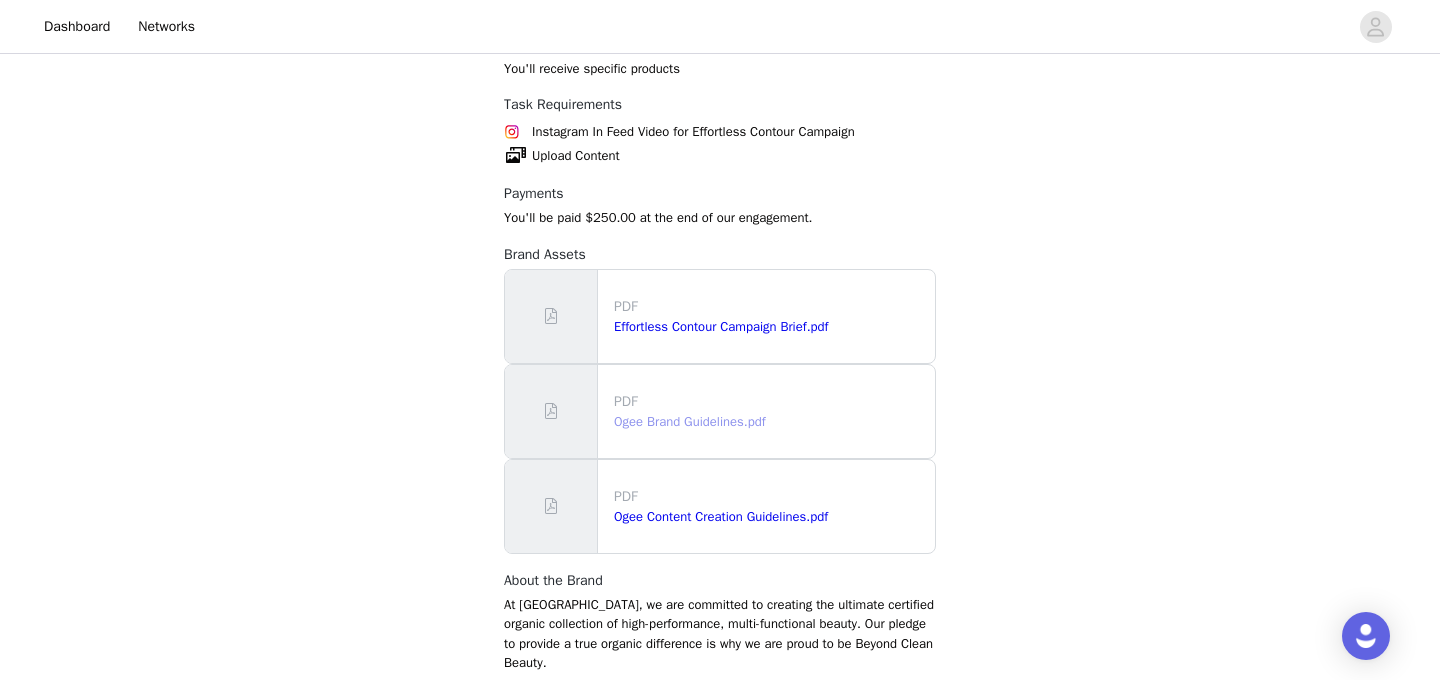click on "Ogee Brand Guidelines.pdf" at bounding box center (690, 421) 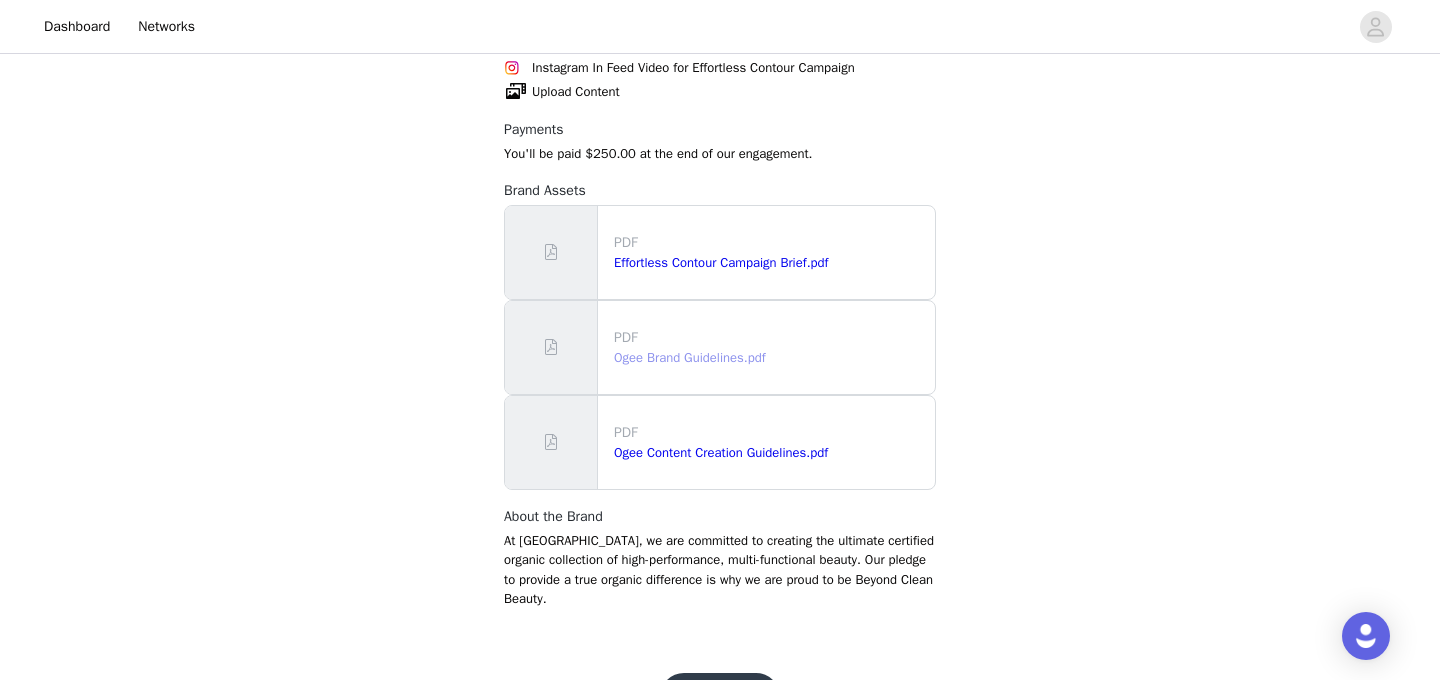 scroll, scrollTop: 1083, scrollLeft: 0, axis: vertical 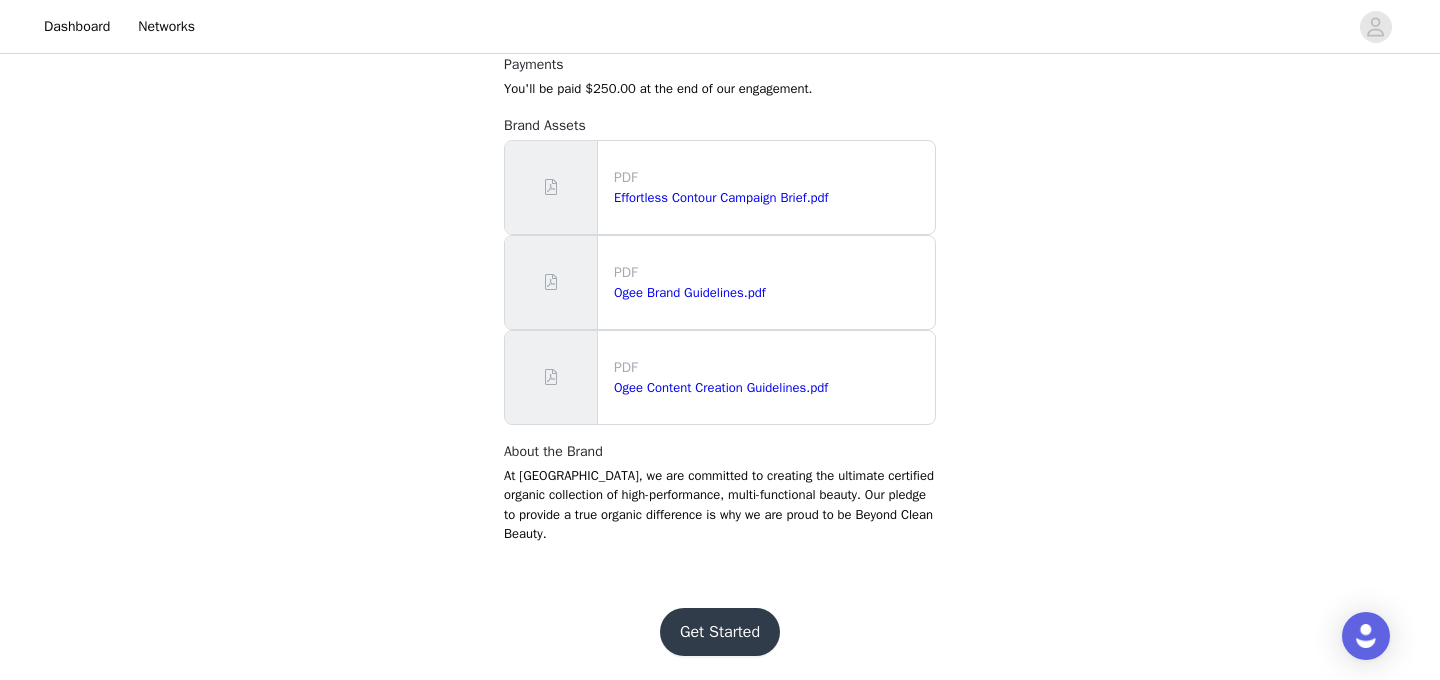 click on "Get Started" at bounding box center [720, 632] 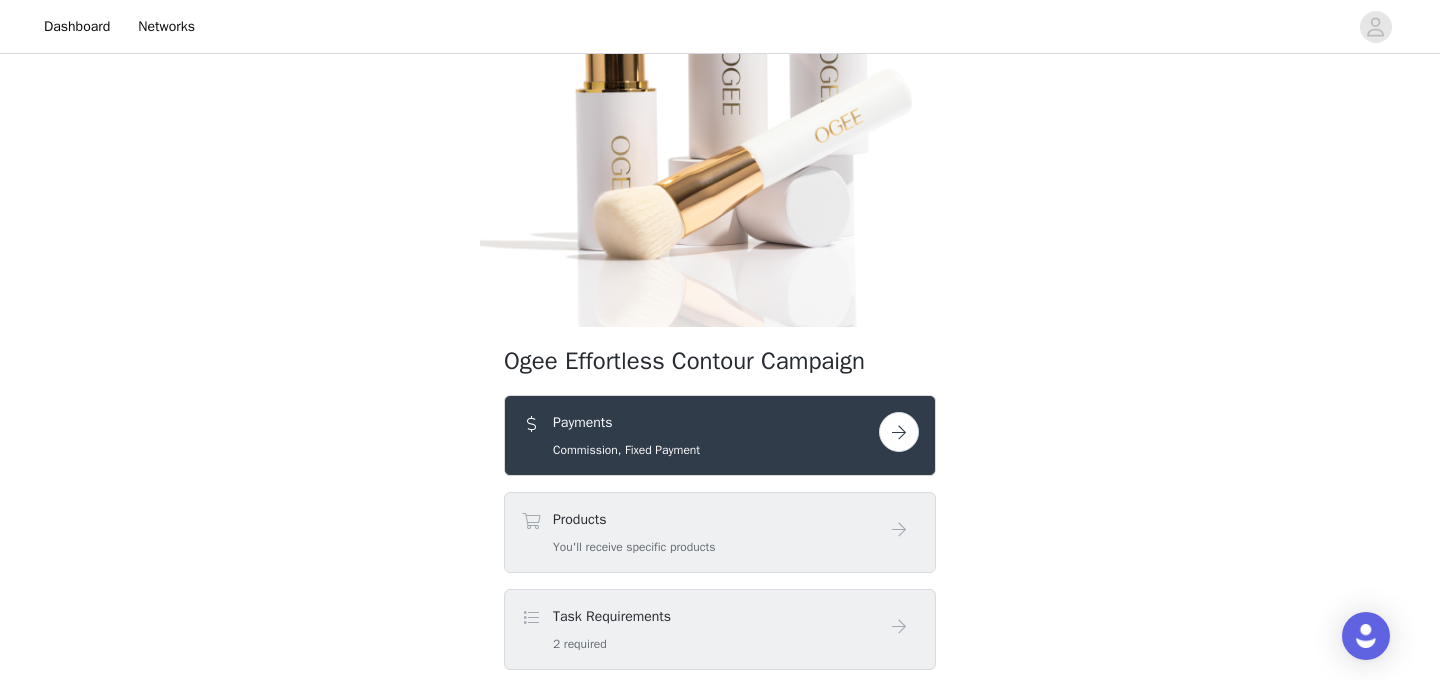 scroll, scrollTop: 236, scrollLeft: 0, axis: vertical 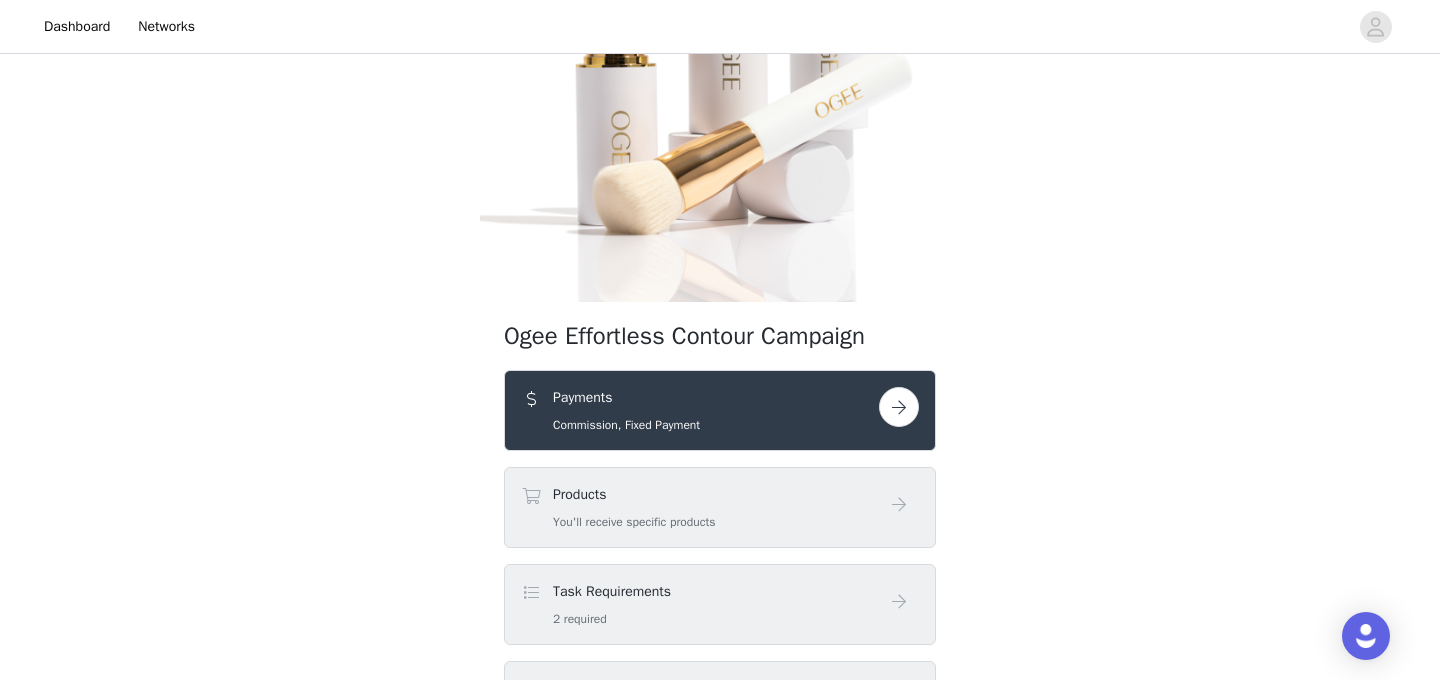 click at bounding box center (899, 407) 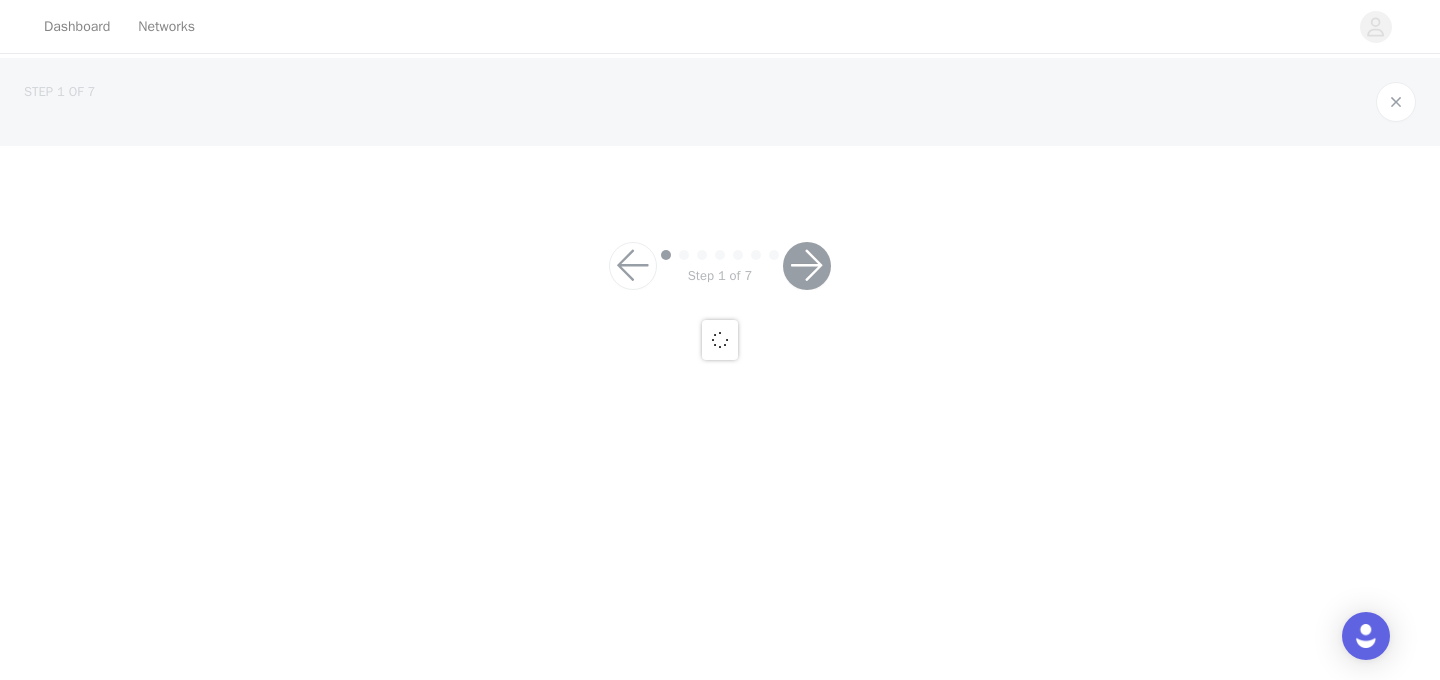 scroll, scrollTop: 0, scrollLeft: 0, axis: both 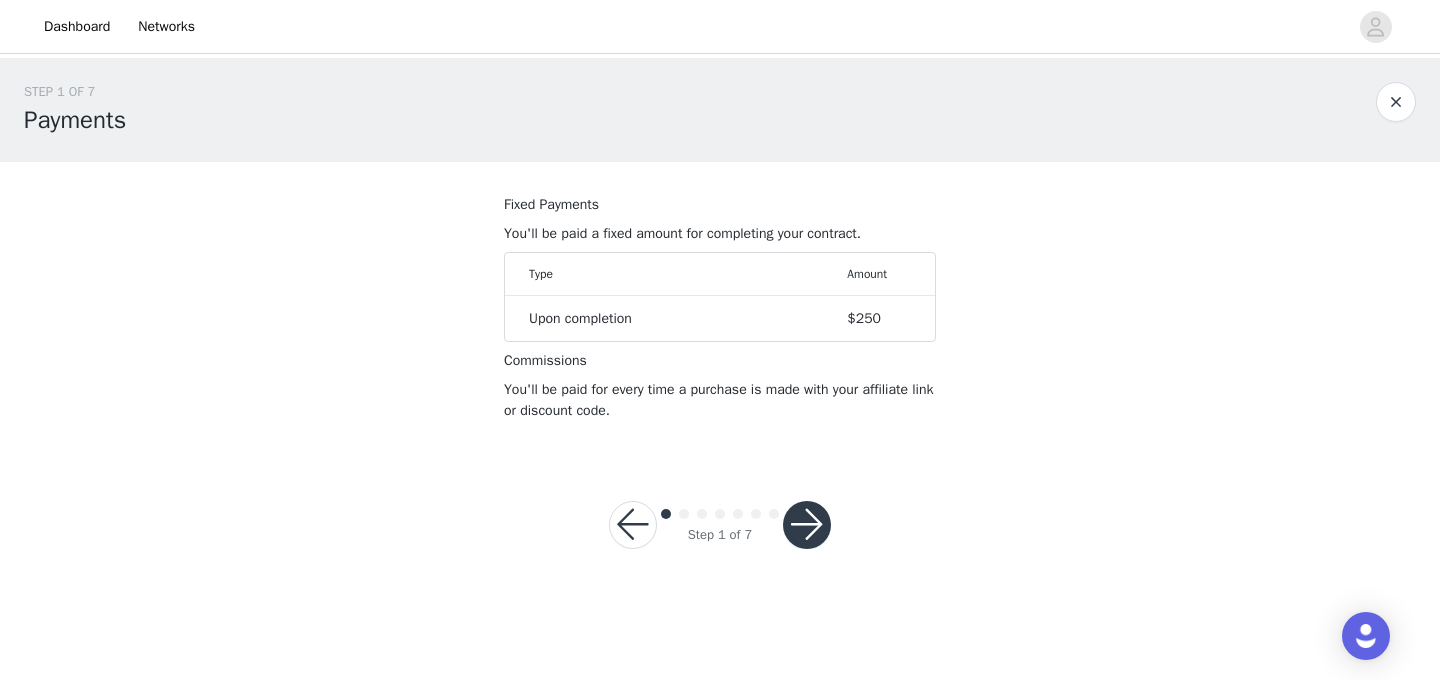click at bounding box center [807, 525] 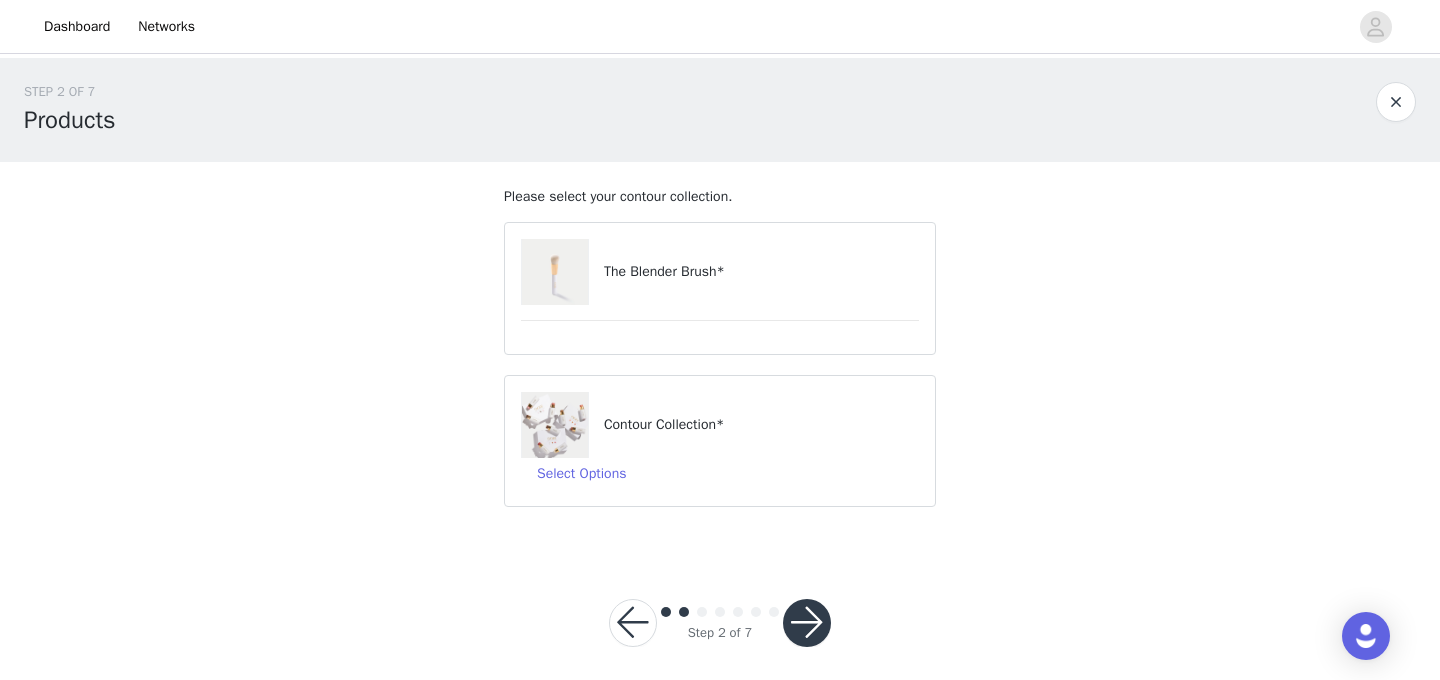 click on "The Blender Brush*" at bounding box center (761, 271) 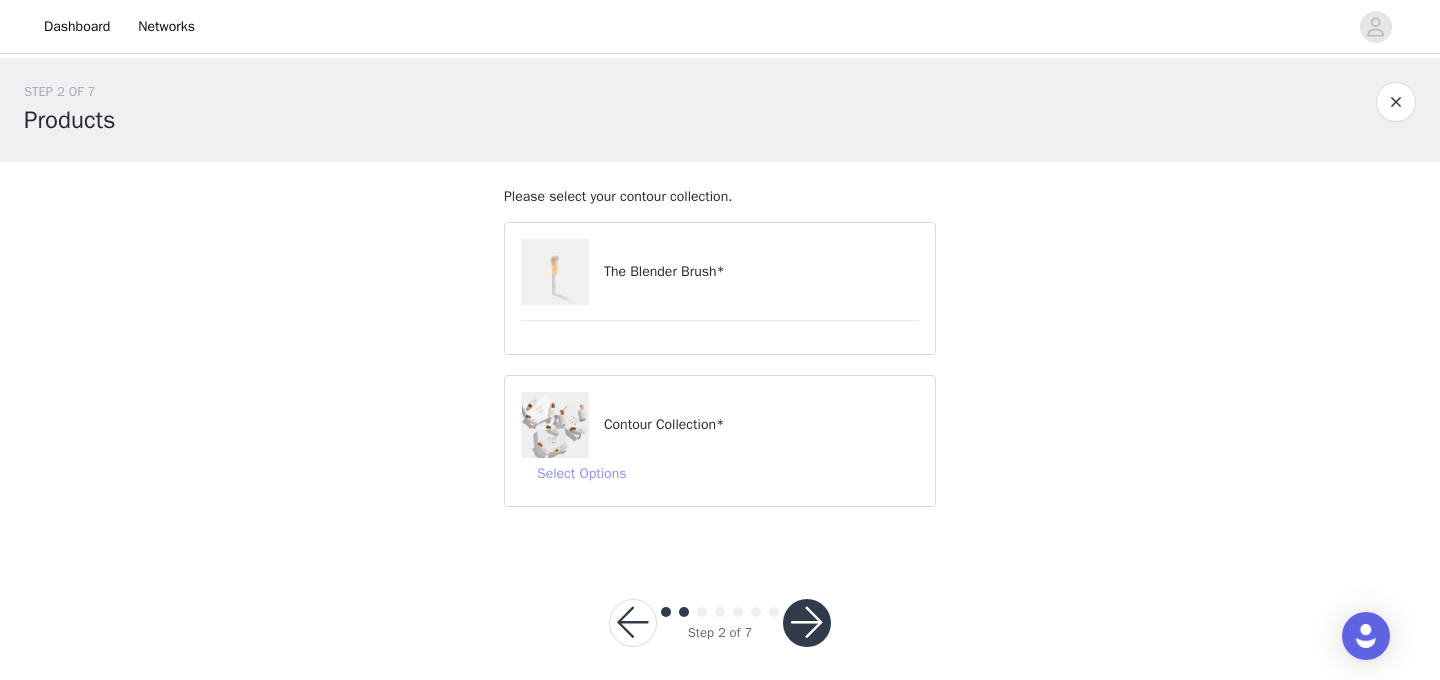 click on "Select Options" at bounding box center (581, 474) 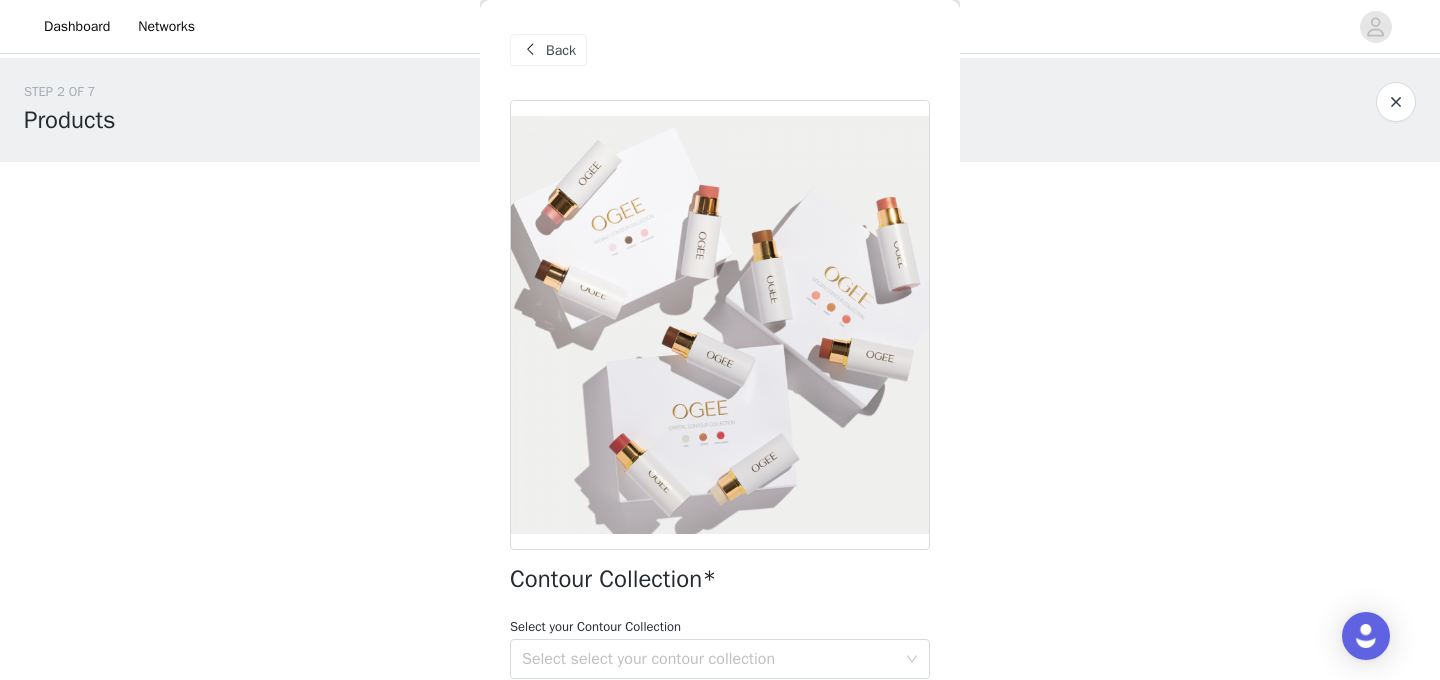 scroll, scrollTop: 178, scrollLeft: 0, axis: vertical 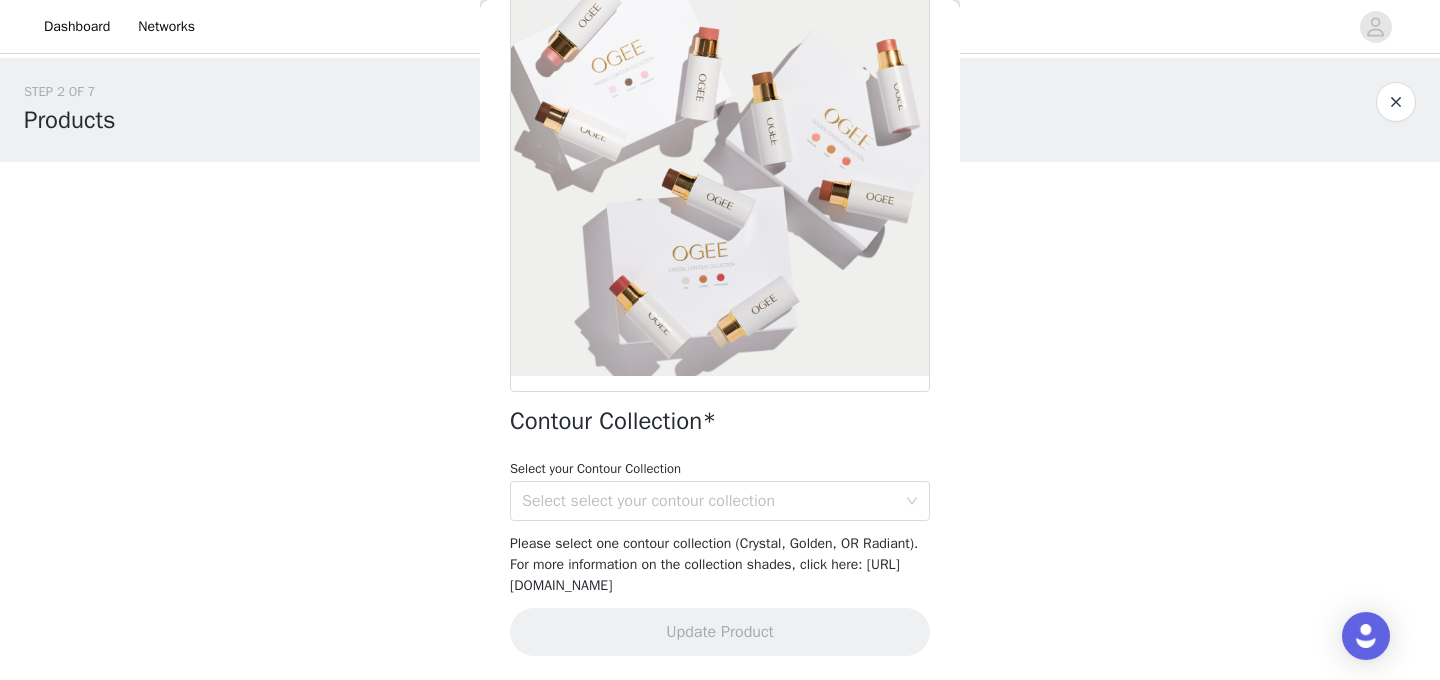 click on "Select select your contour collection" at bounding box center [709, 501] 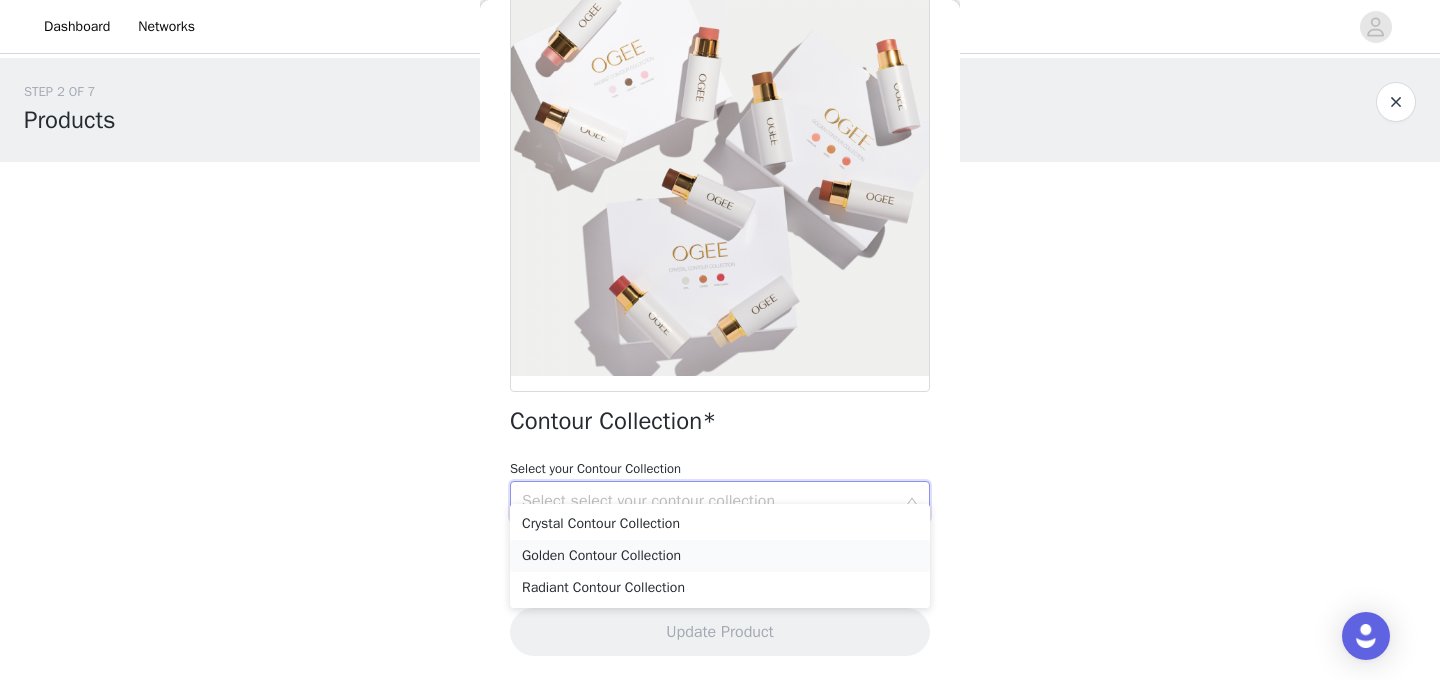 click on "Golden Contour Collection" at bounding box center [720, 556] 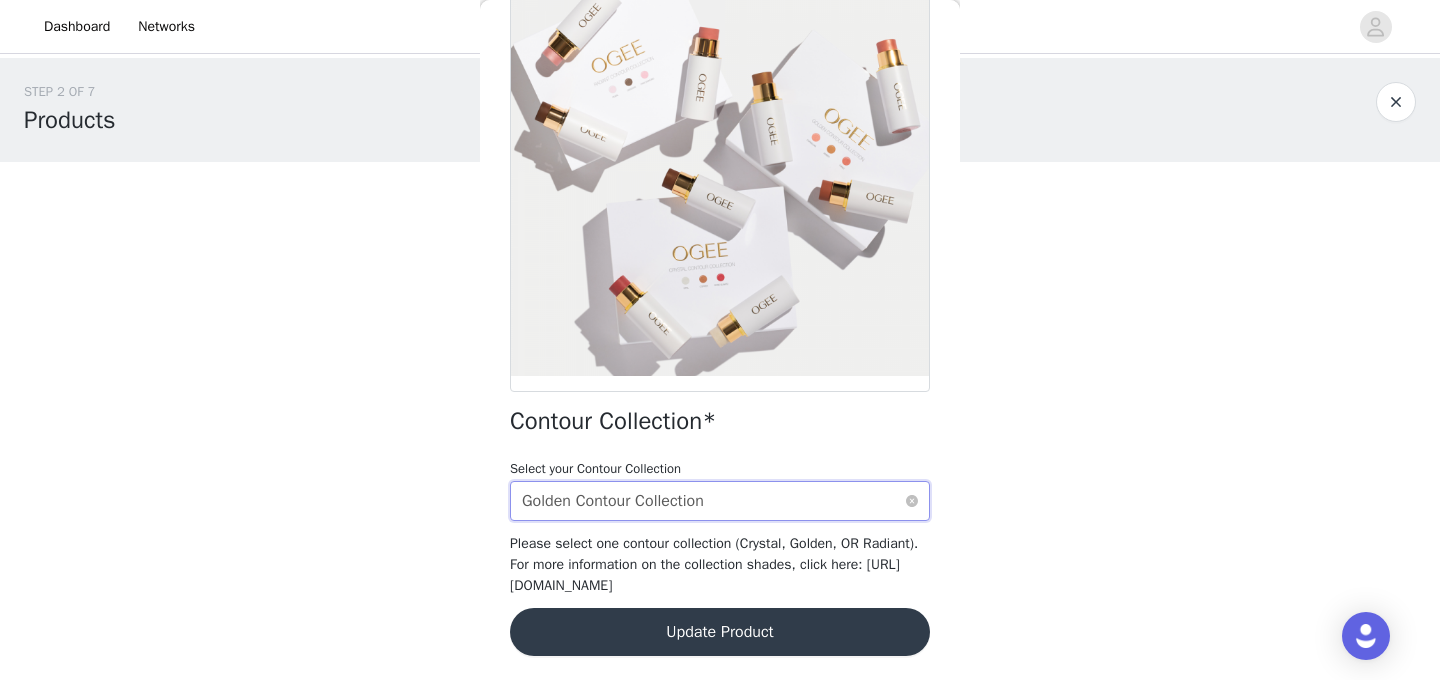 click on "Golden Contour Collection" at bounding box center (613, 501) 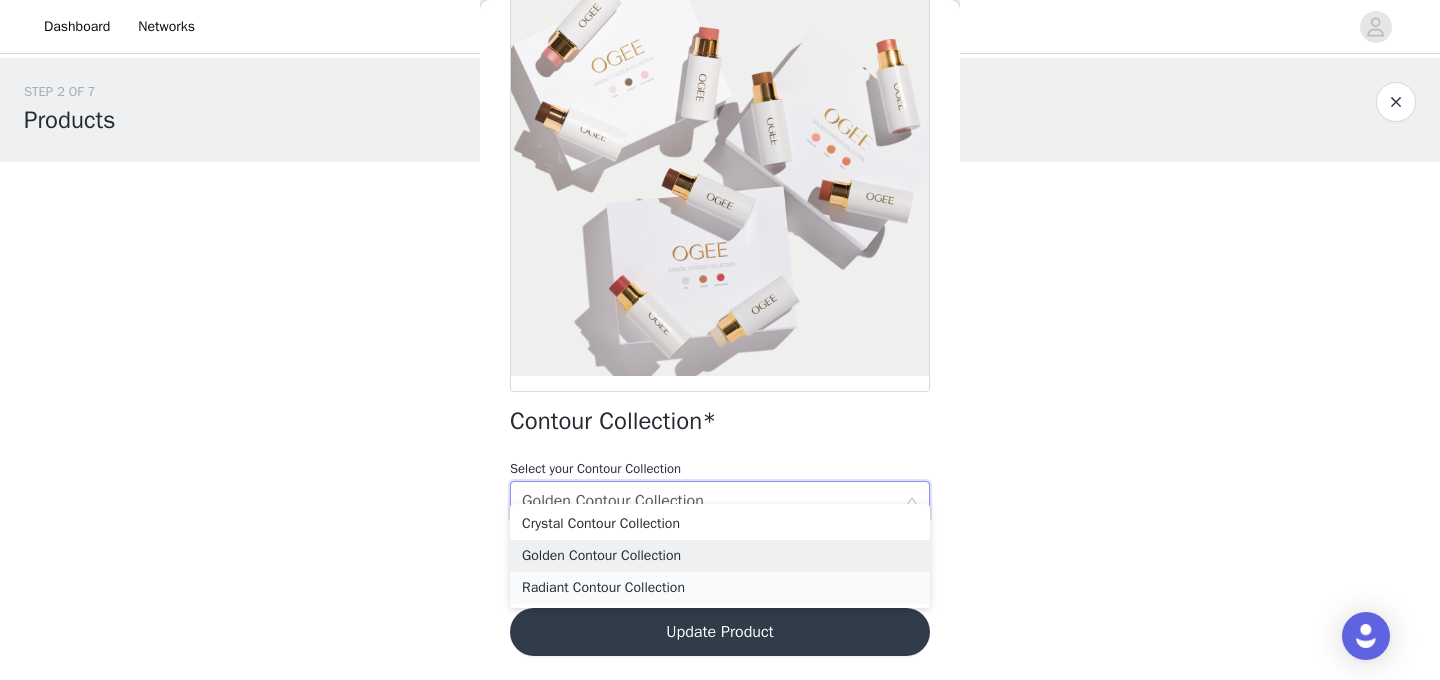 click on "Radiant Contour Collection" at bounding box center (720, 588) 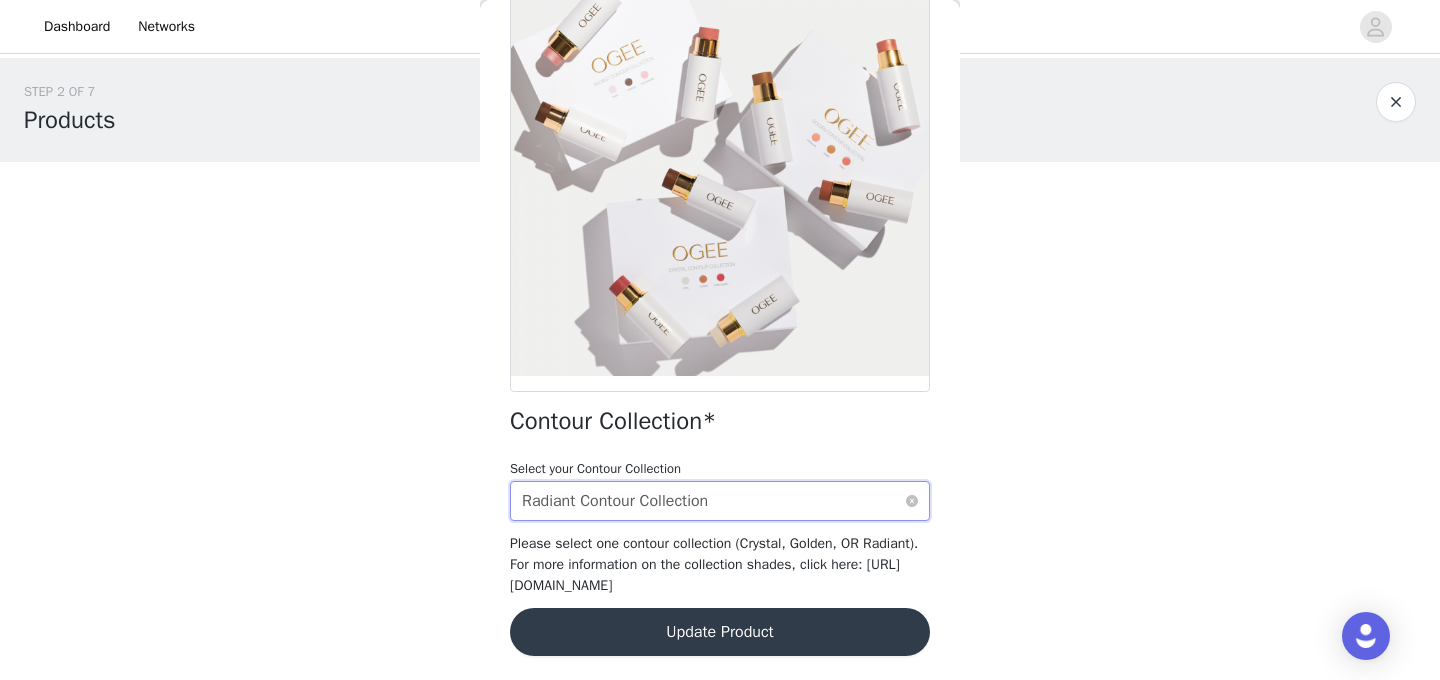 click on "Radiant Contour Collection" at bounding box center [615, 501] 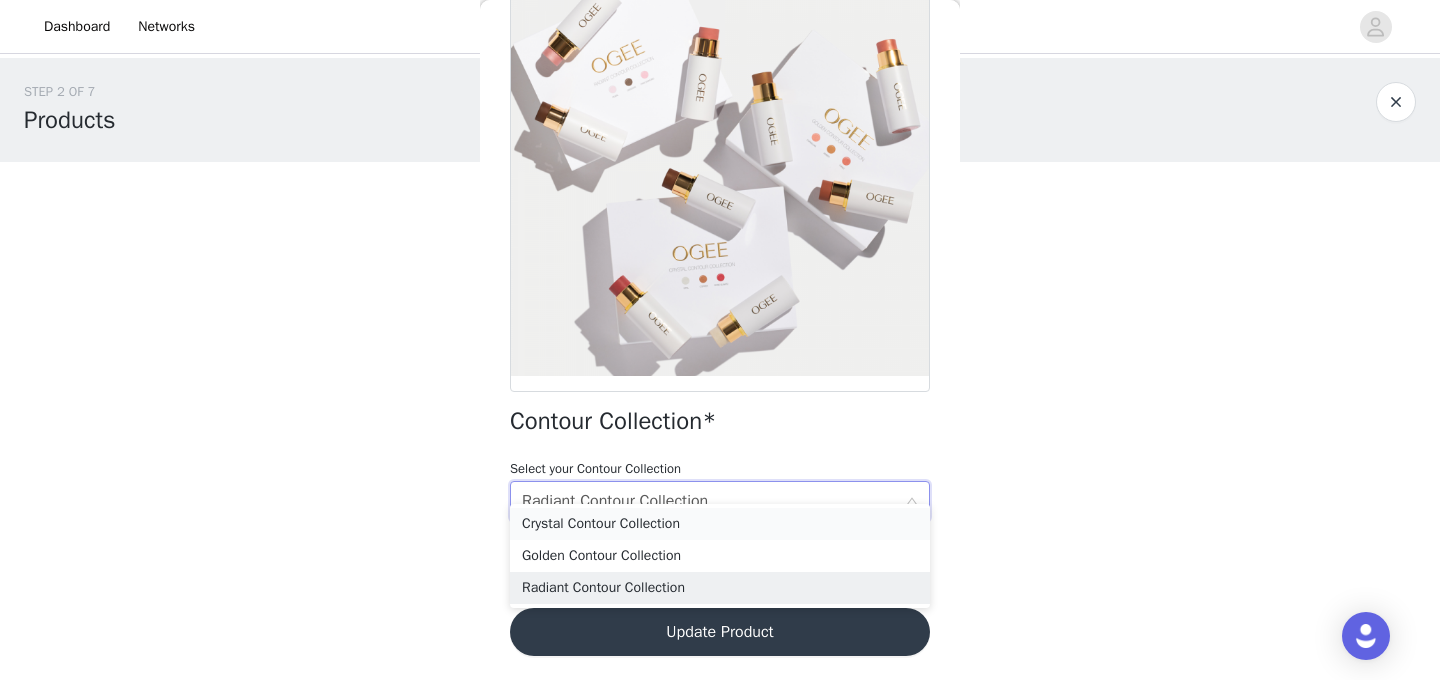 click on "Crystal Contour Collection" at bounding box center (720, 524) 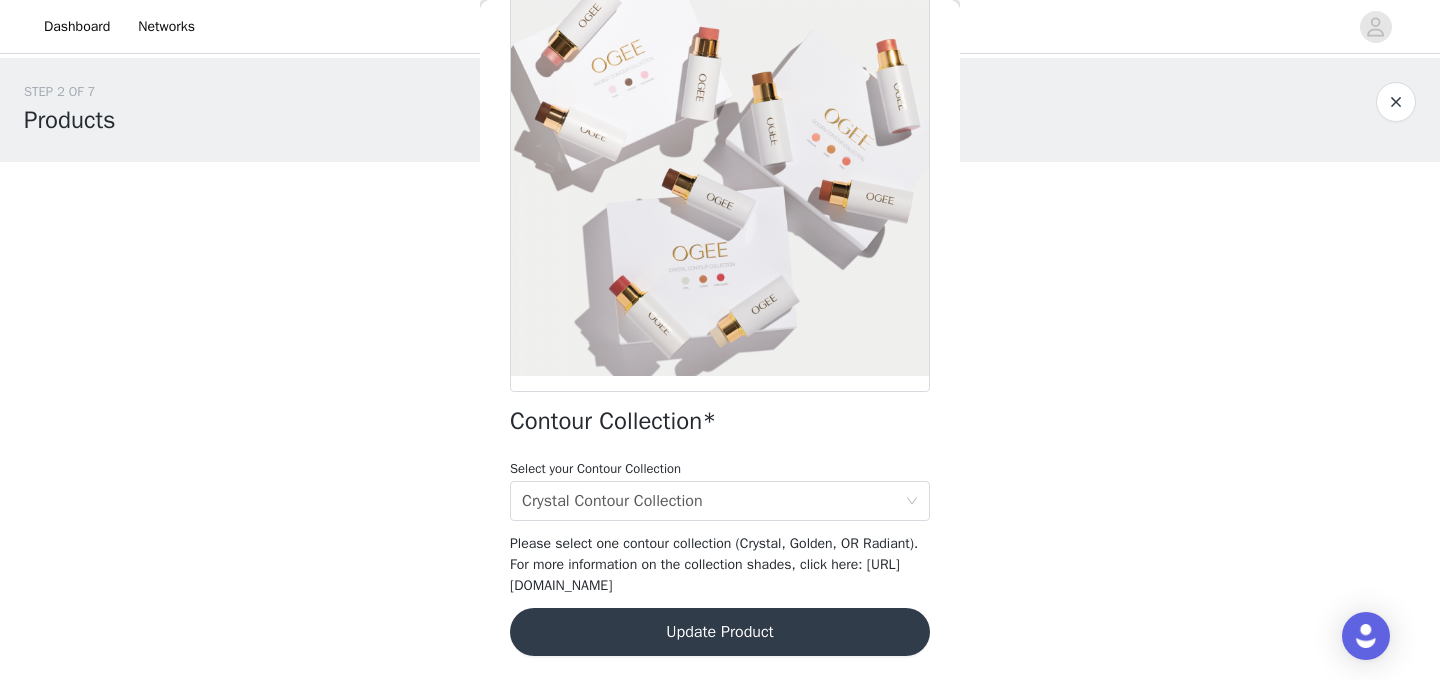 drag, startPoint x: 547, startPoint y: 560, endPoint x: 556, endPoint y: 587, distance: 28.460499 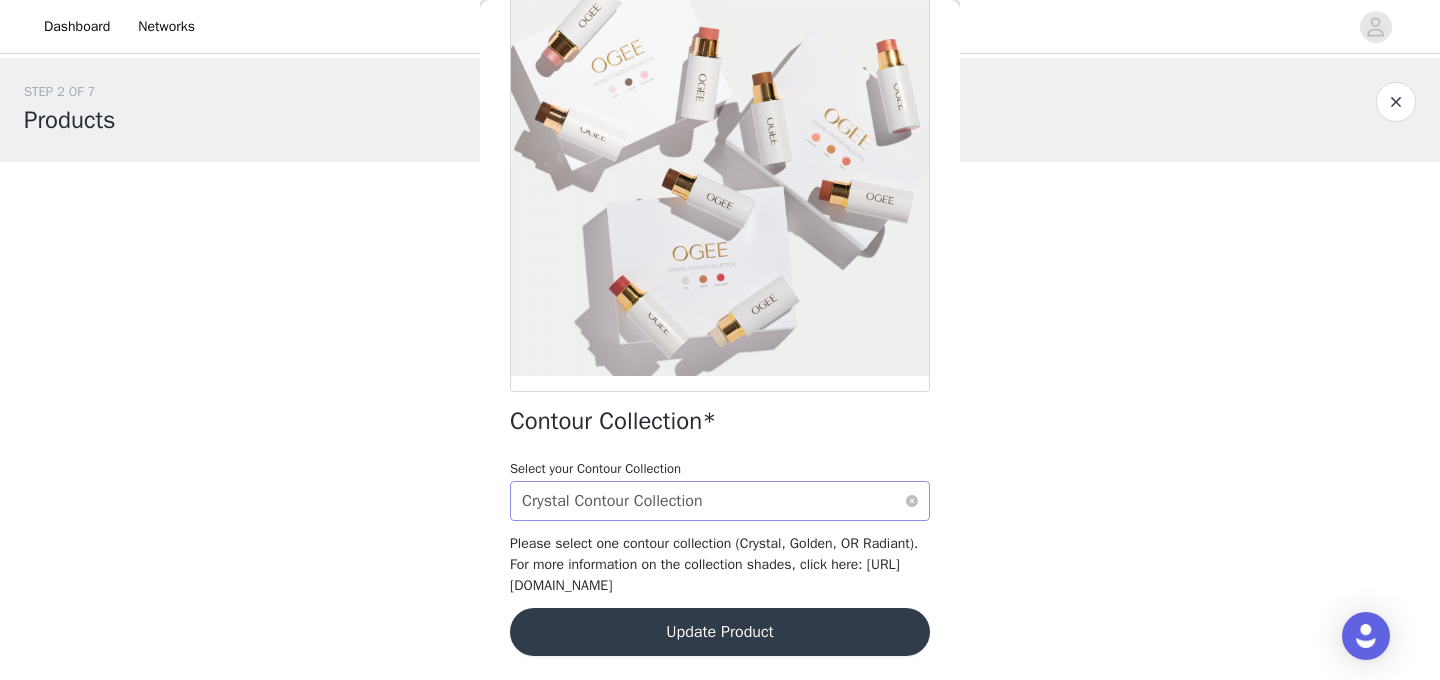 click on "Crystal Contour Collection" at bounding box center [612, 501] 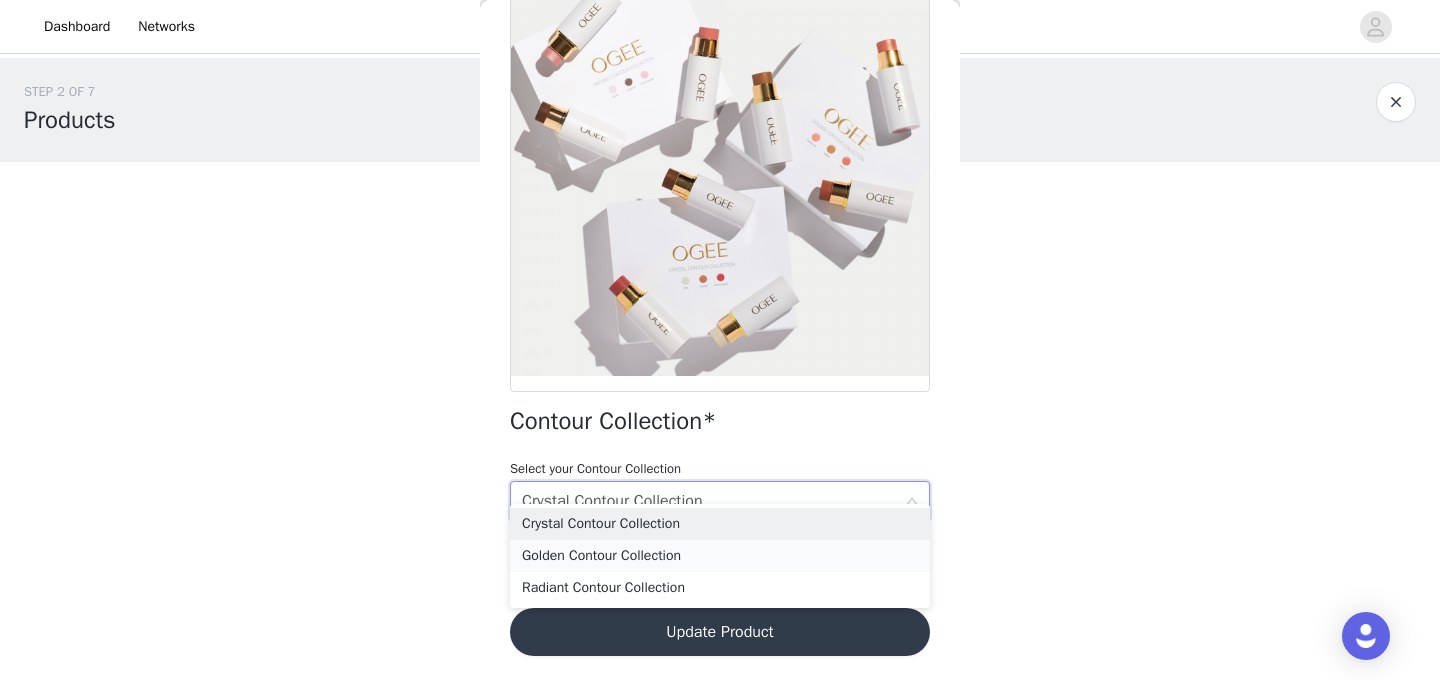 click on "Golden Contour Collection" at bounding box center [720, 556] 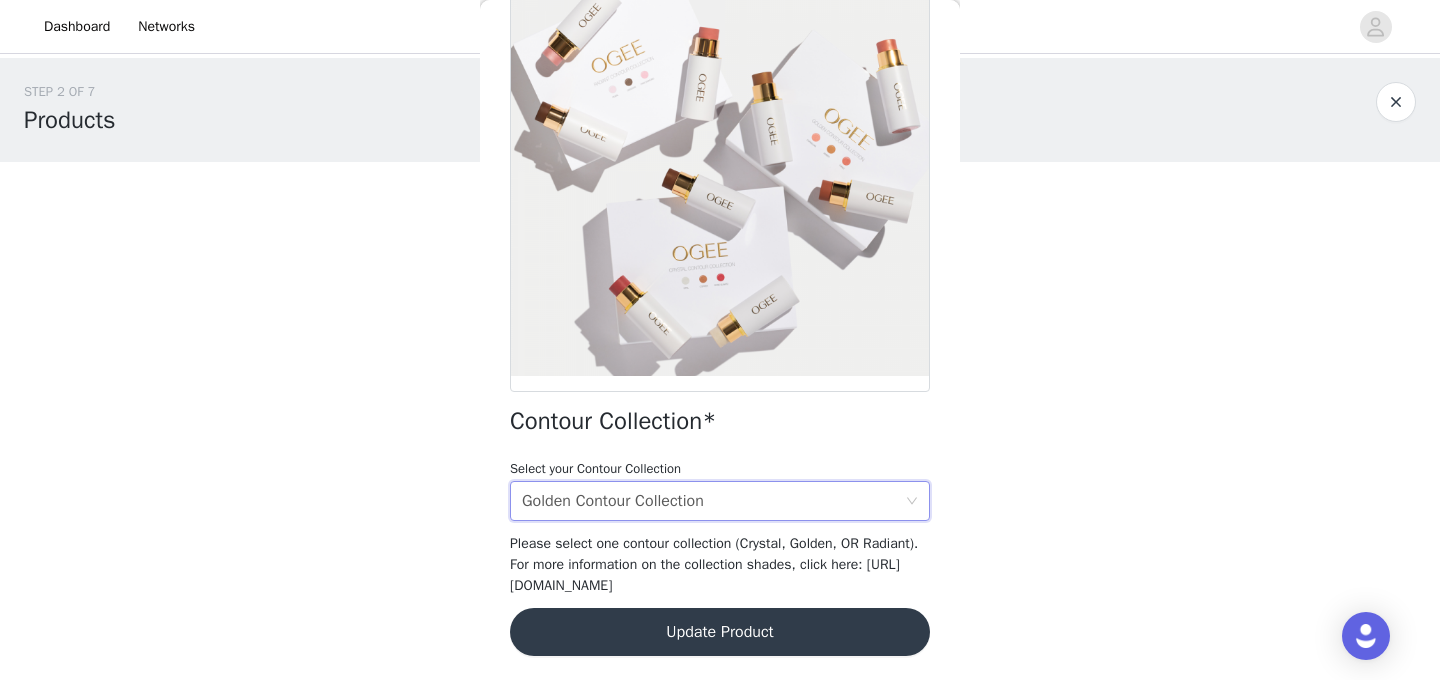 click on "Update Product" at bounding box center (720, 632) 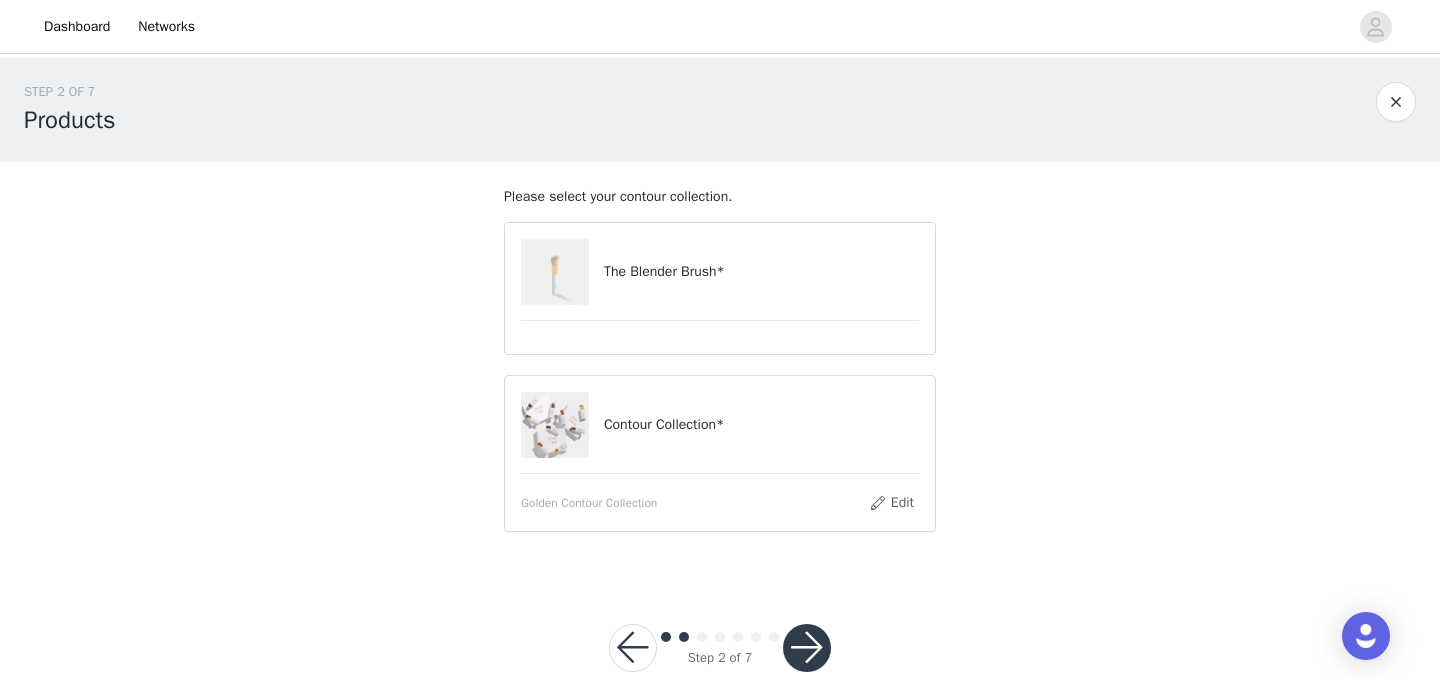 click on "The Blender Brush*" at bounding box center (761, 271) 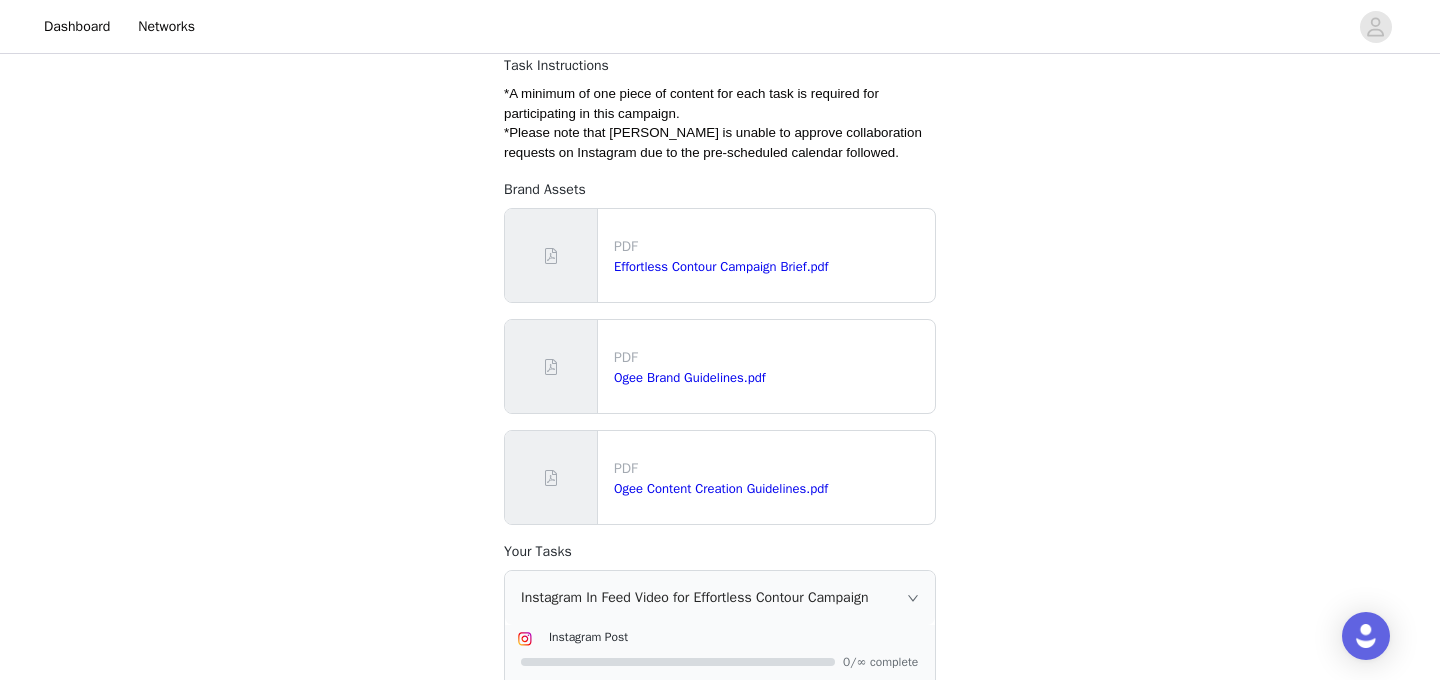 scroll, scrollTop: 314, scrollLeft: 0, axis: vertical 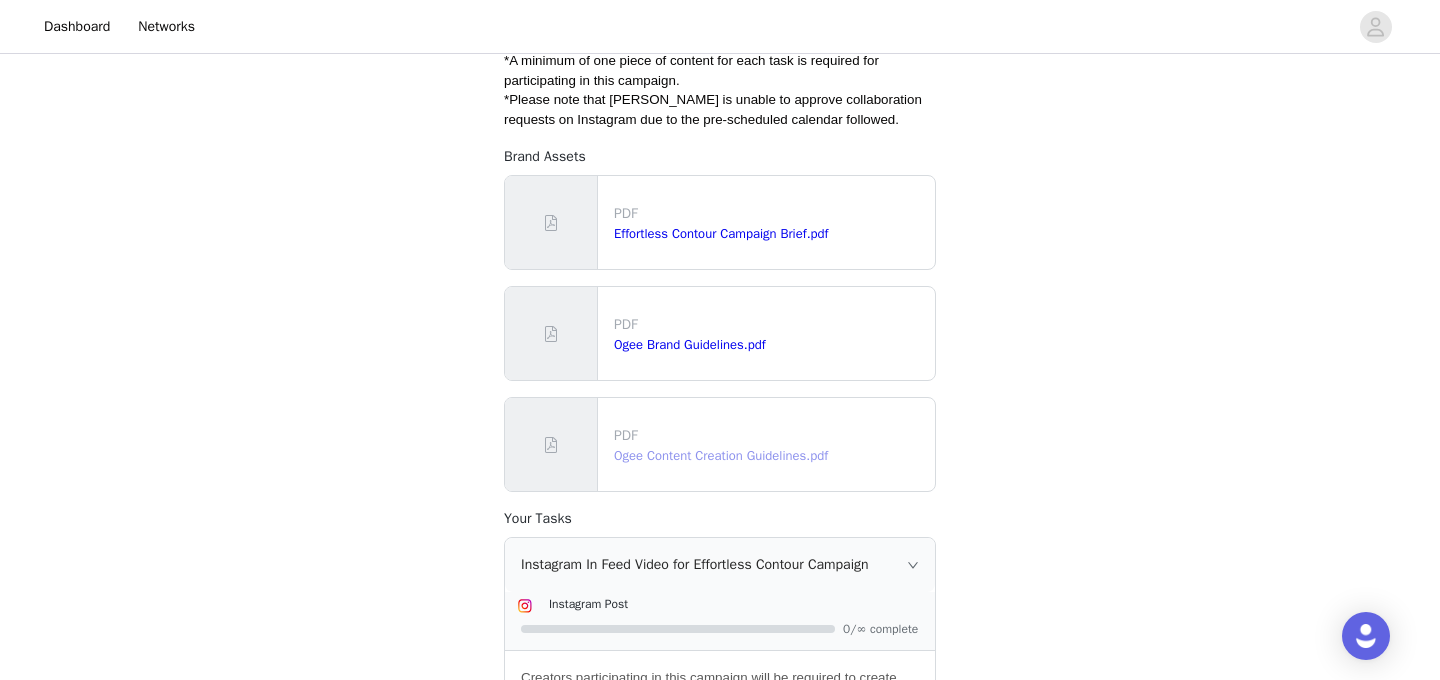 click on "Ogee Content Creation Guidelines.pdf" at bounding box center [721, 455] 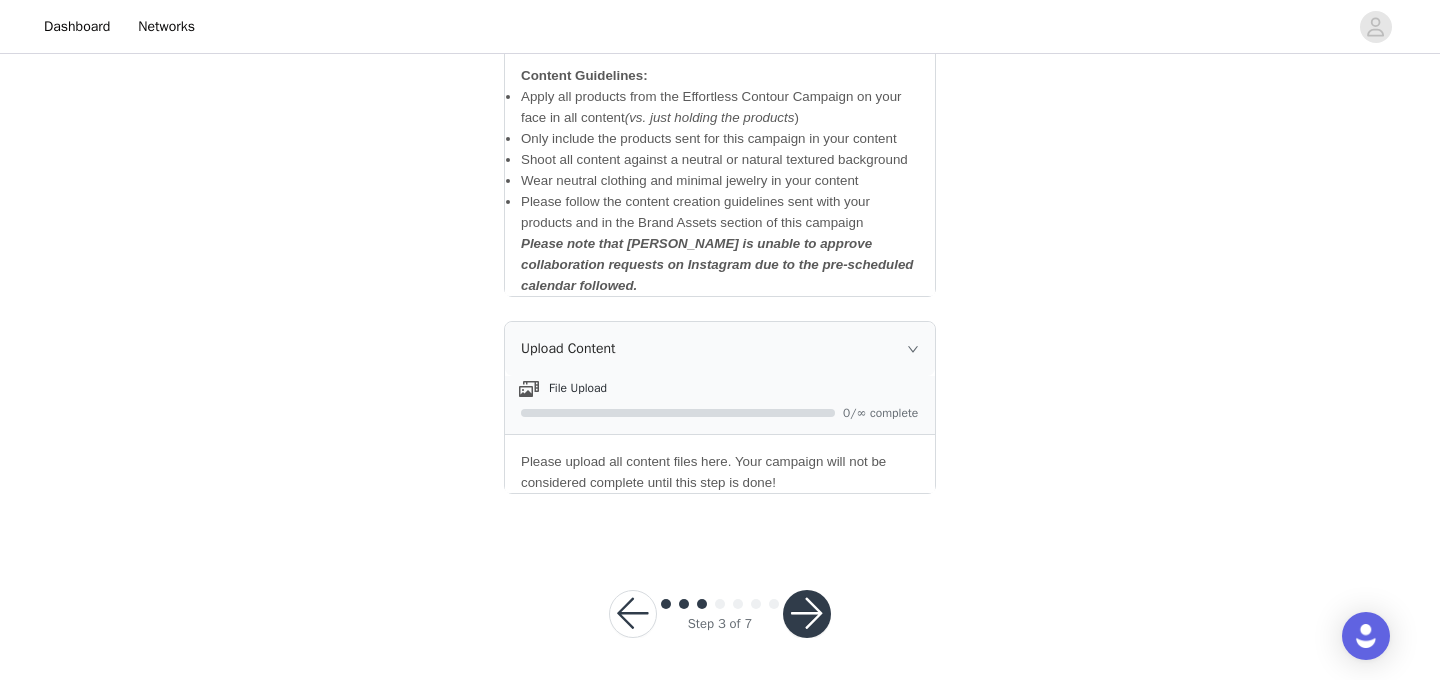scroll, scrollTop: 1235, scrollLeft: 0, axis: vertical 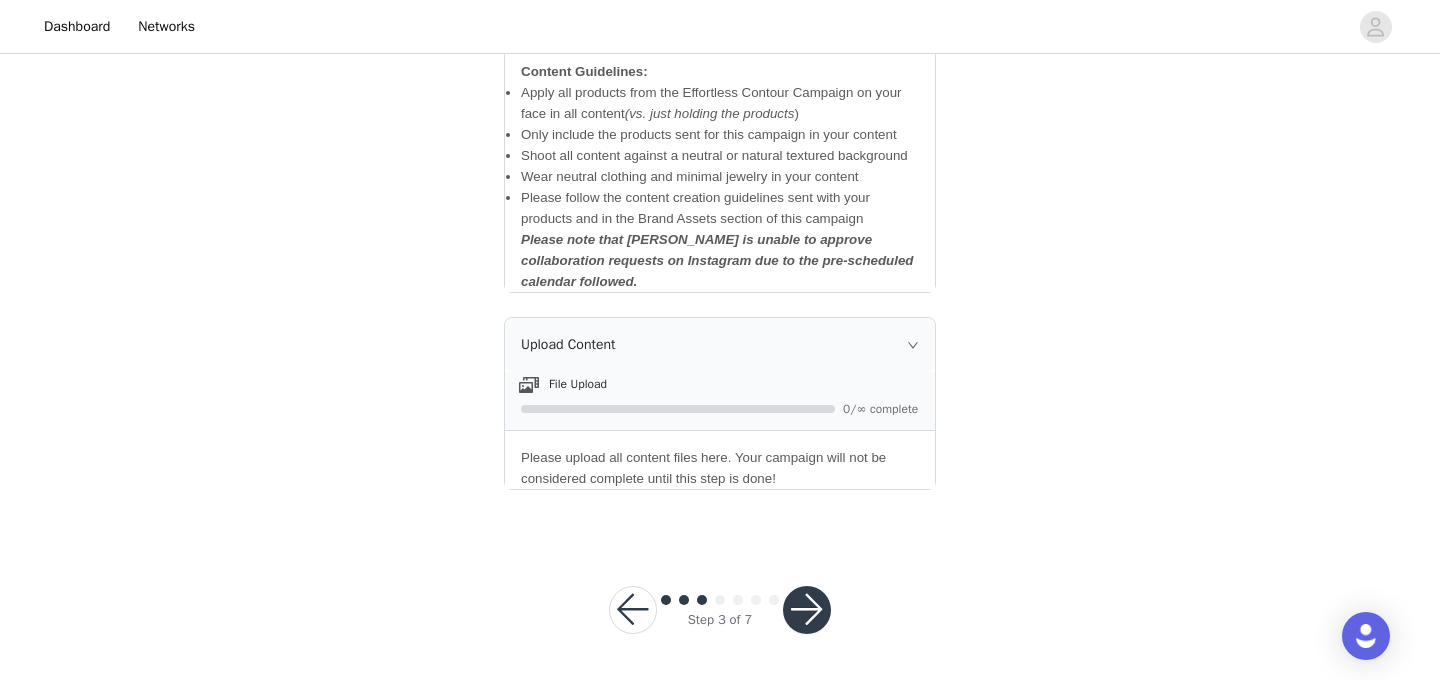 click 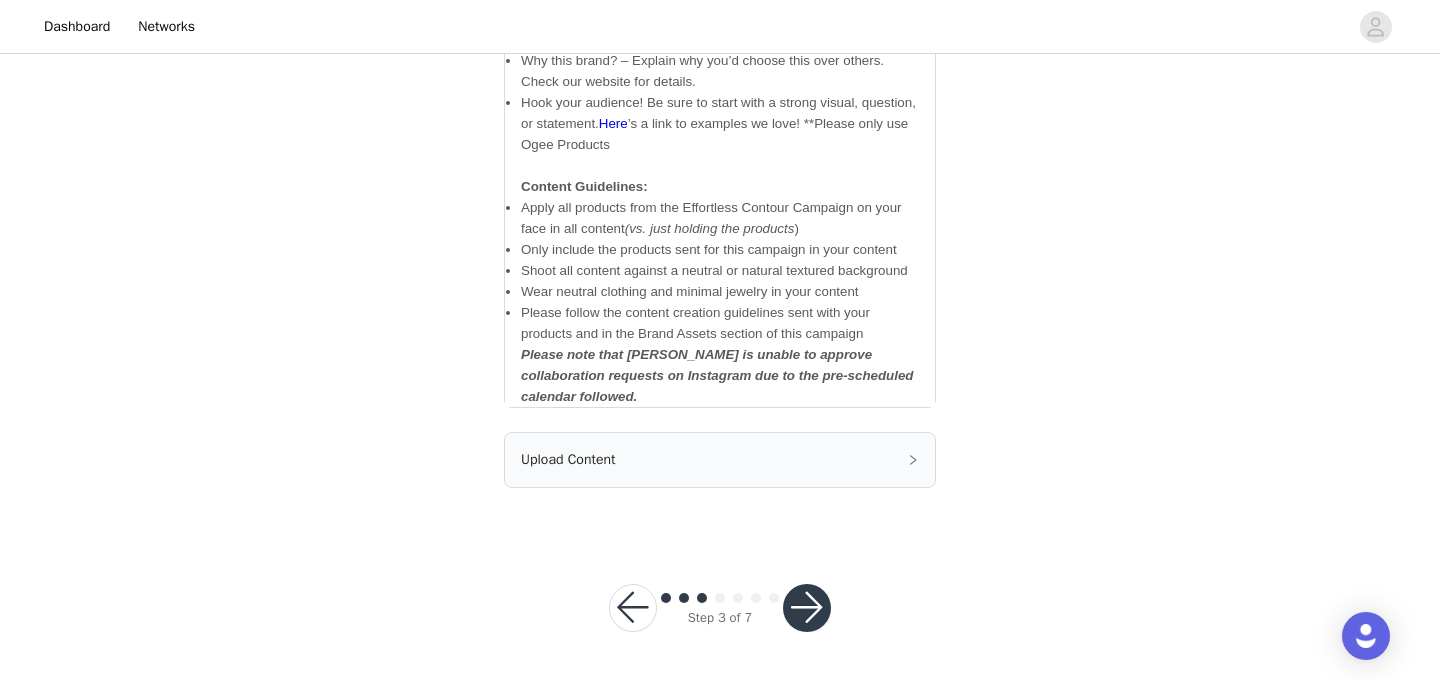 click on "Upload Content" at bounding box center (720, 460) 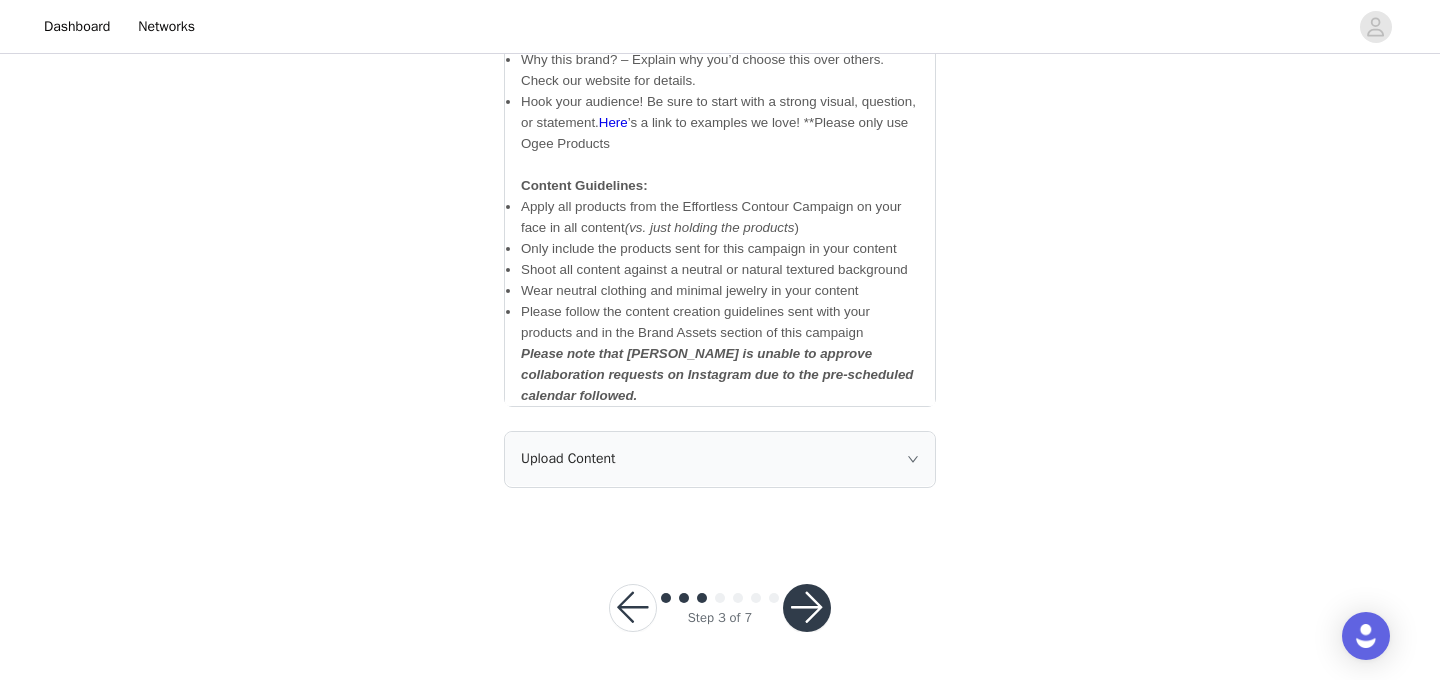 scroll, scrollTop: 1235, scrollLeft: 0, axis: vertical 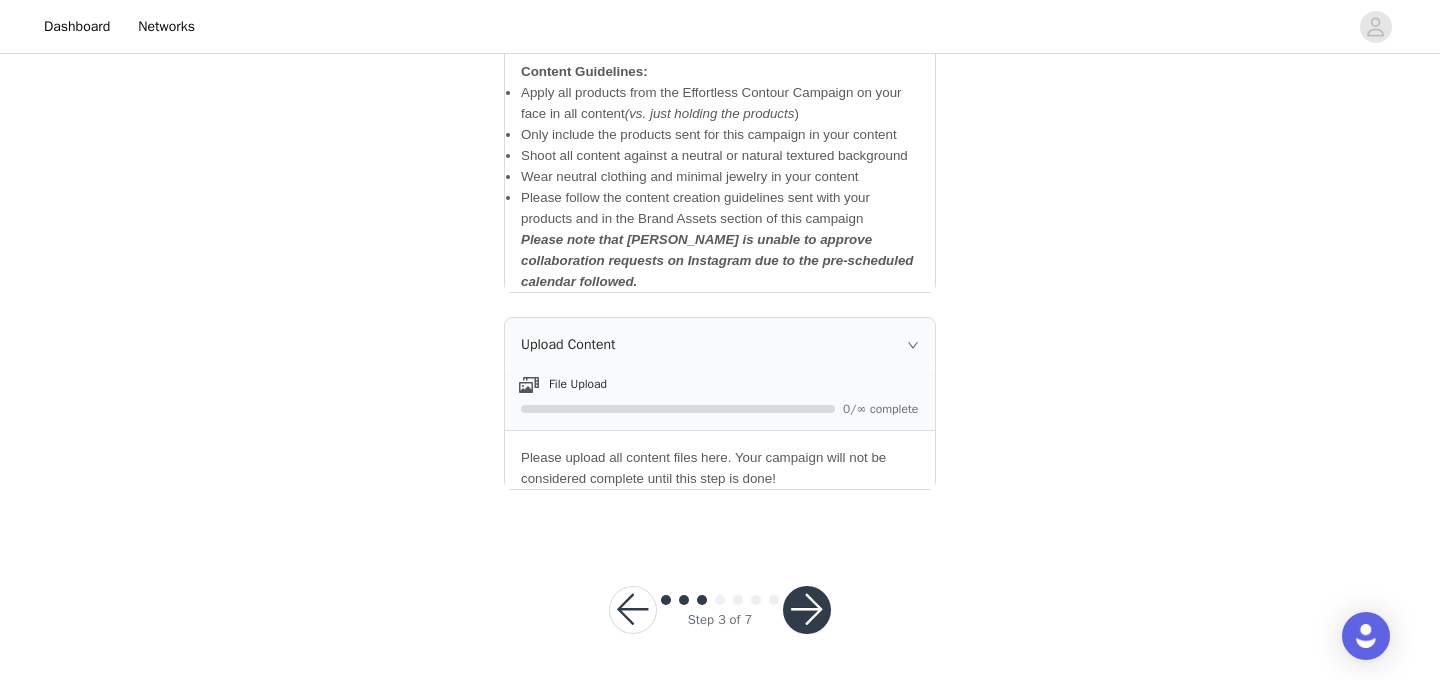 click at bounding box center (807, 610) 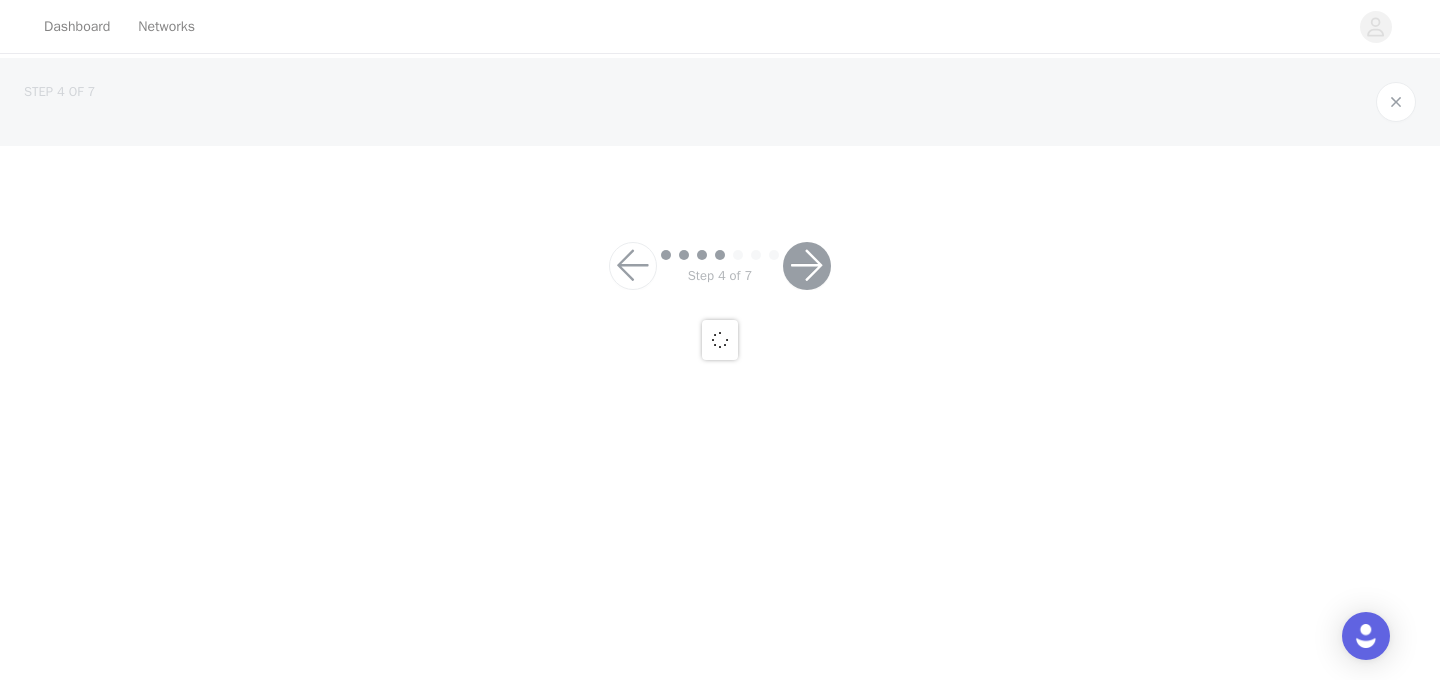 scroll, scrollTop: 0, scrollLeft: 0, axis: both 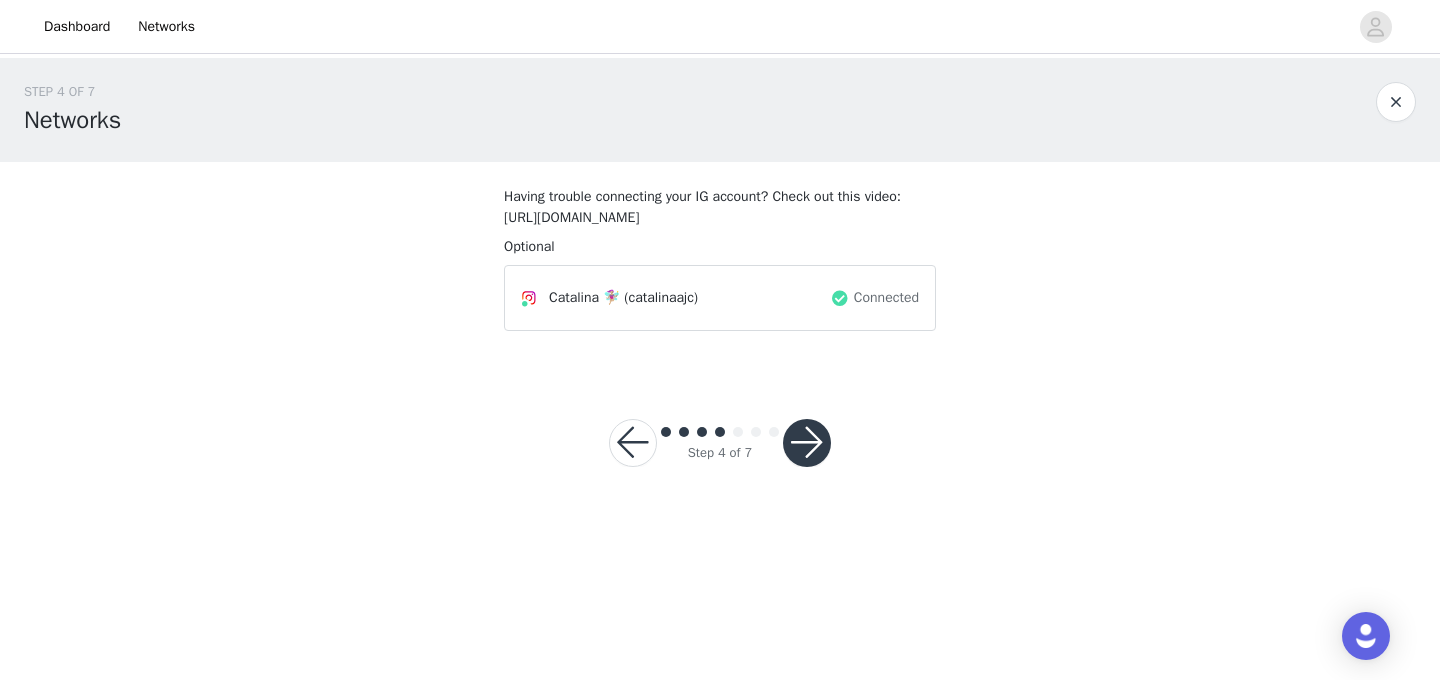 click at bounding box center [807, 443] 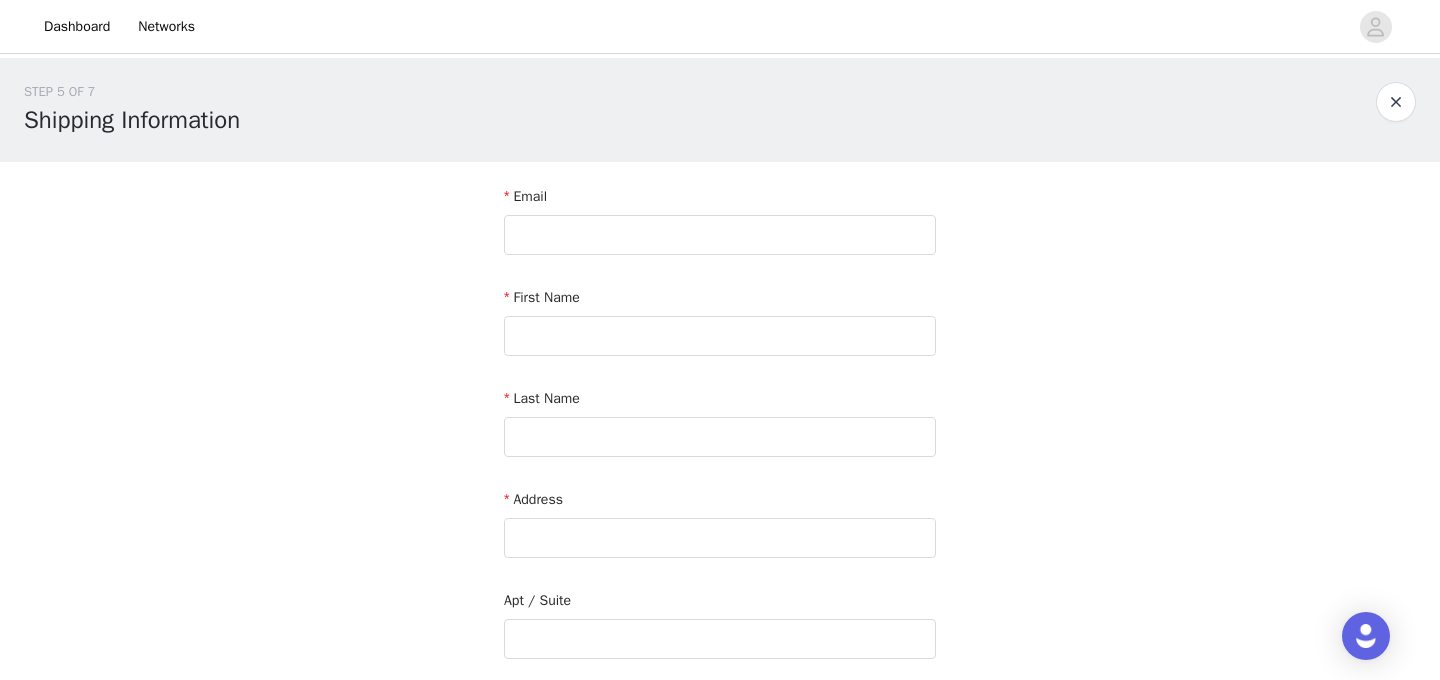 click on "Email" at bounding box center [720, 224] 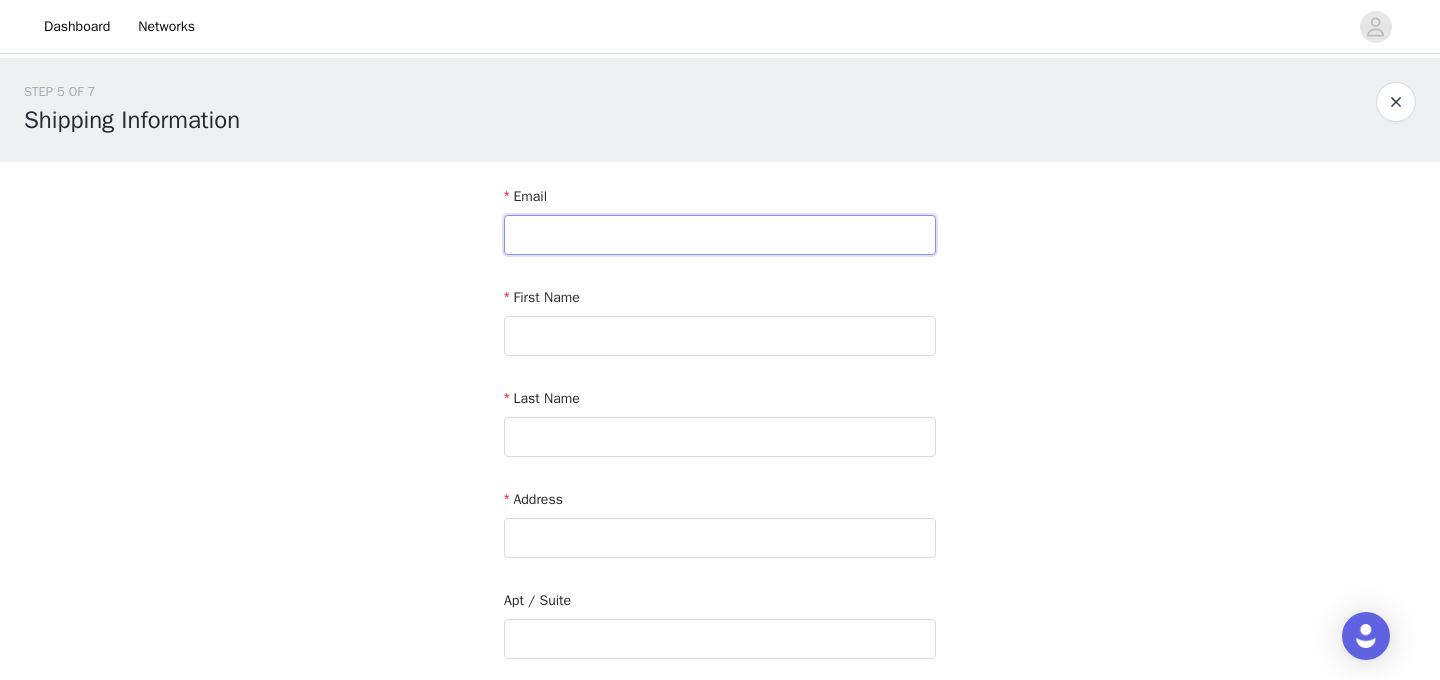 click at bounding box center [720, 235] 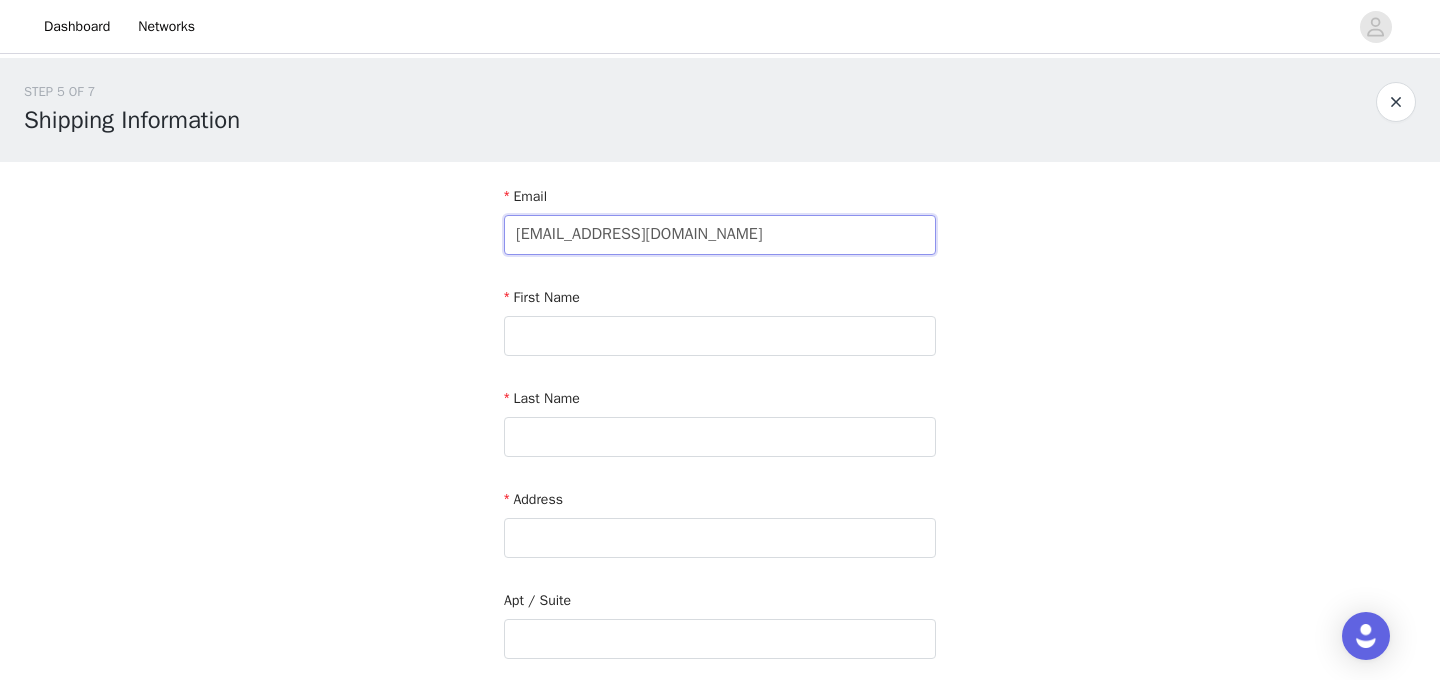 type on "catalinajimenezcastroo@gmail.com" 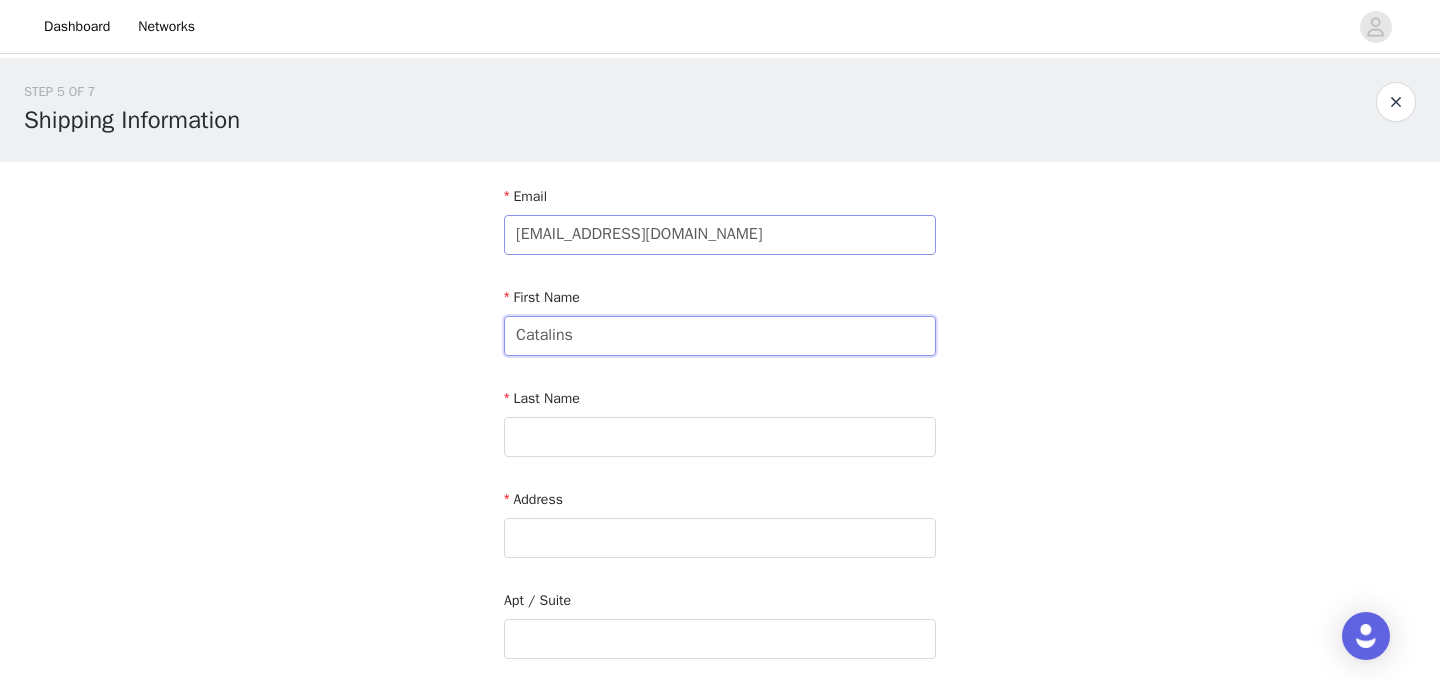 type on "Catalins" 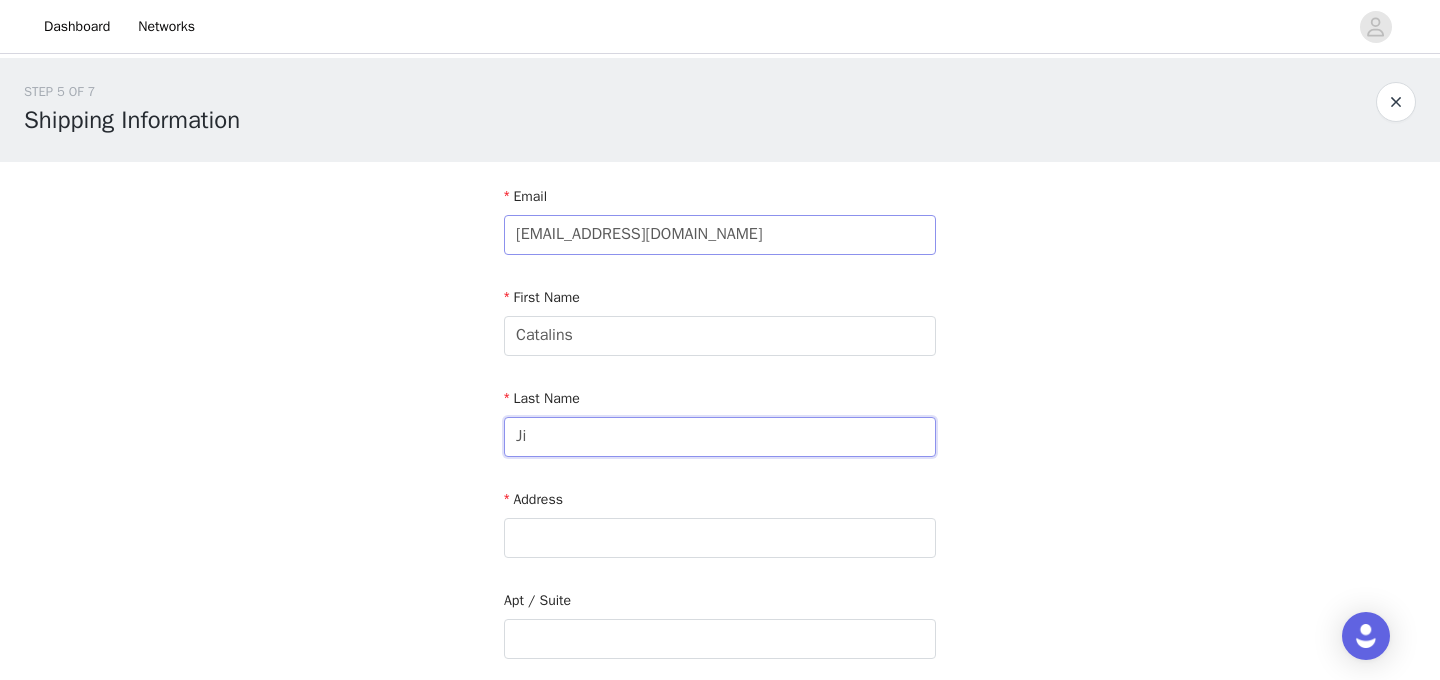 type on "J" 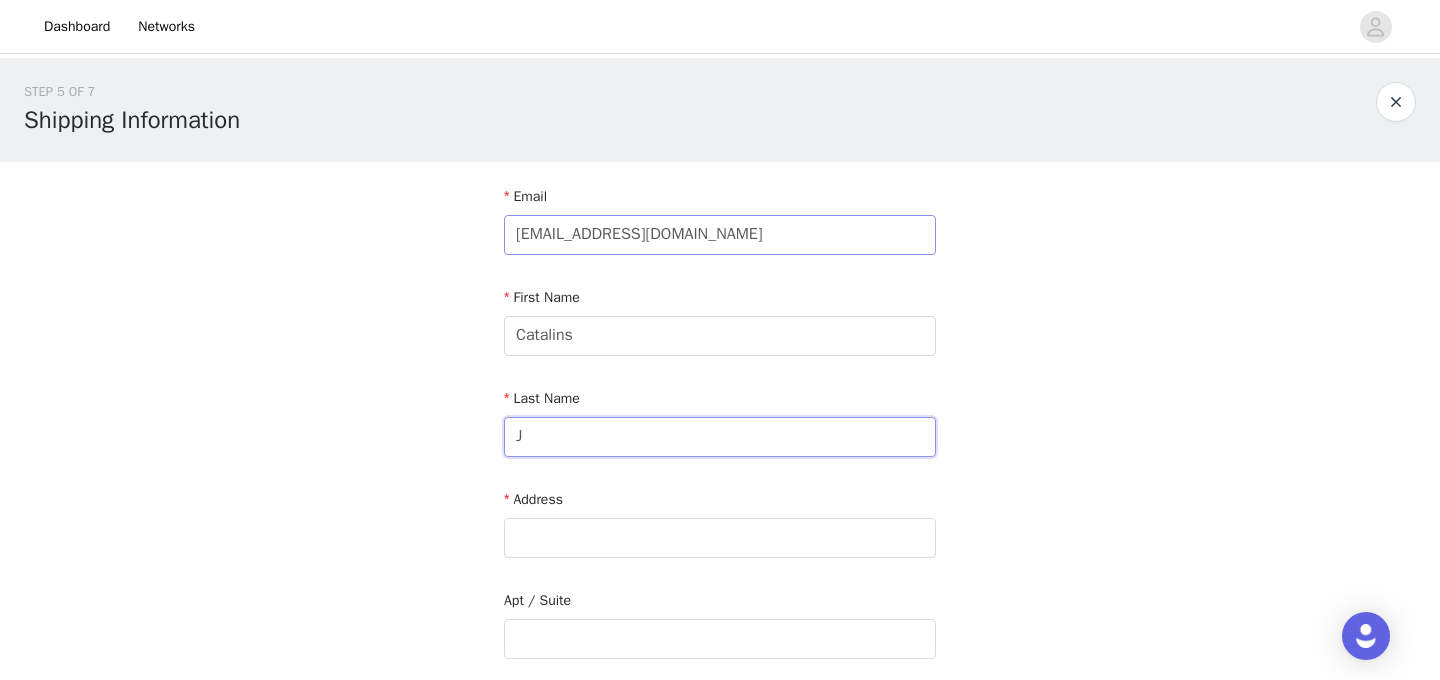 type 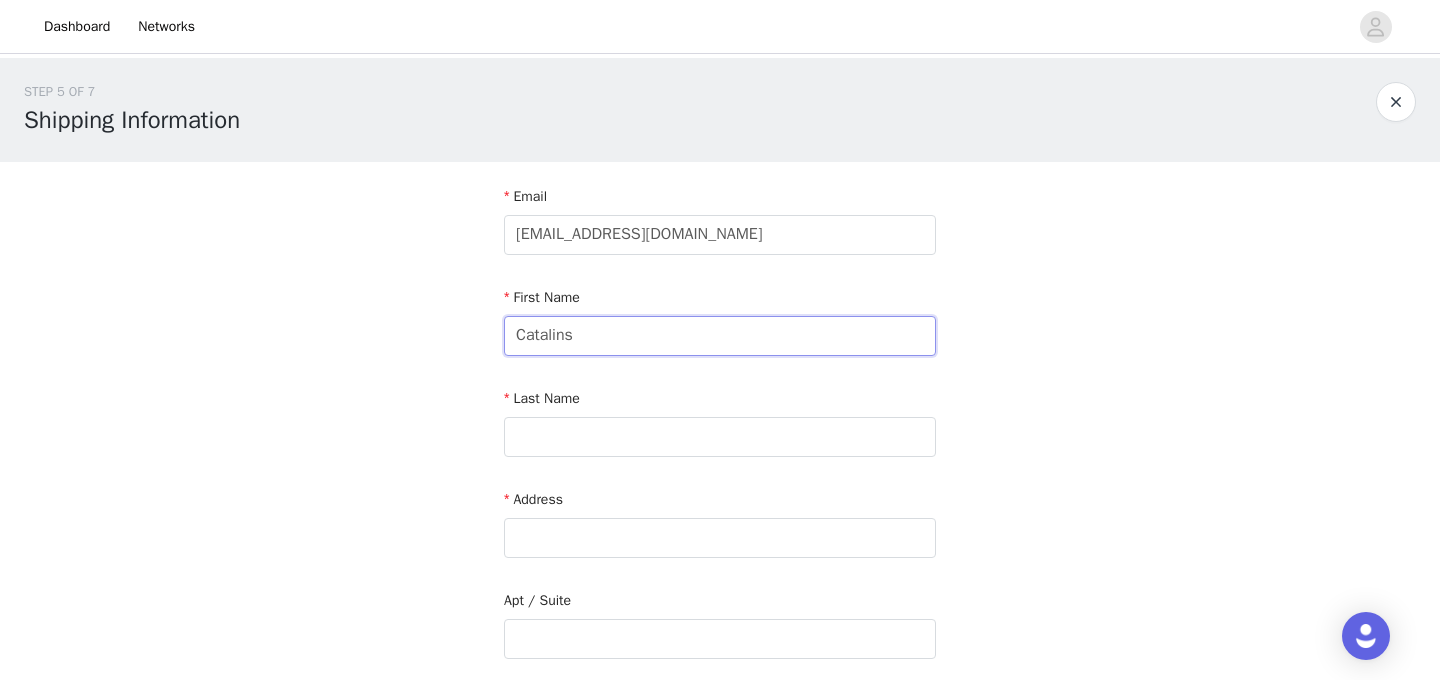 click on "Catalins" at bounding box center (720, 336) 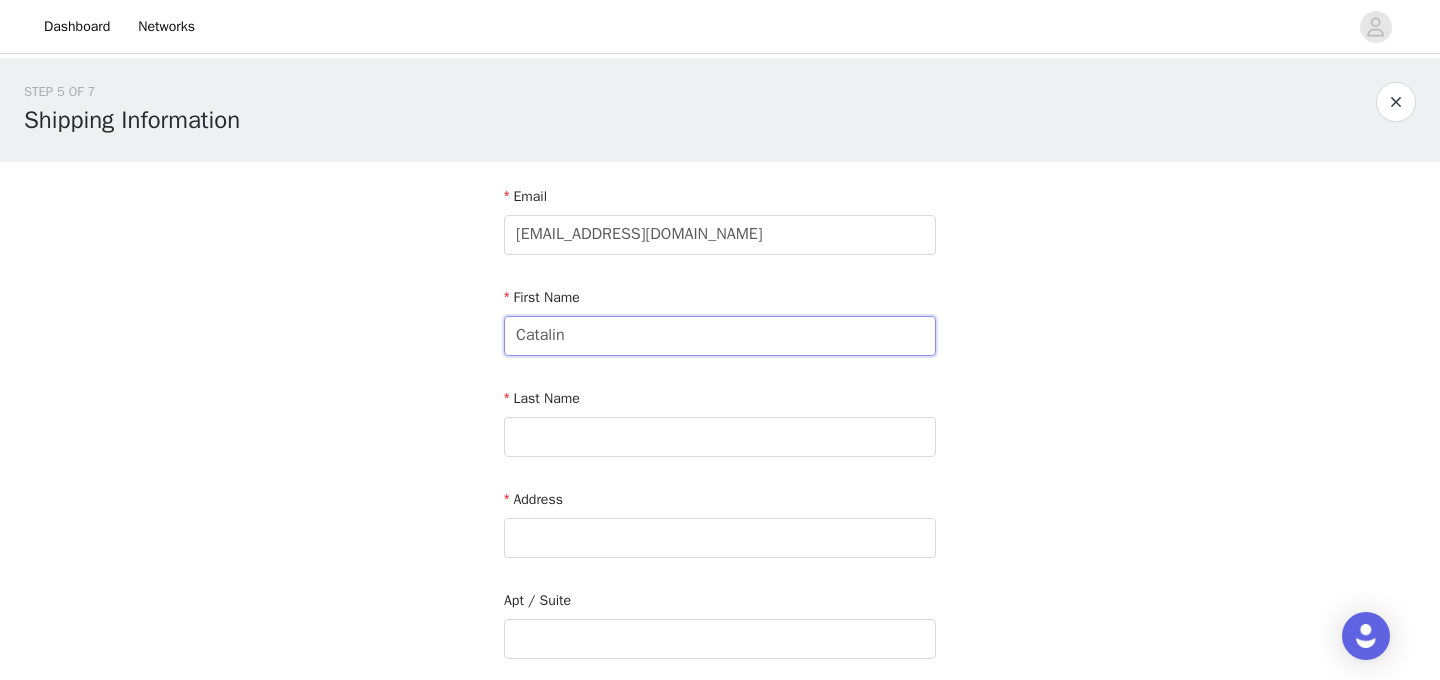 click on "Catalin" at bounding box center [720, 336] 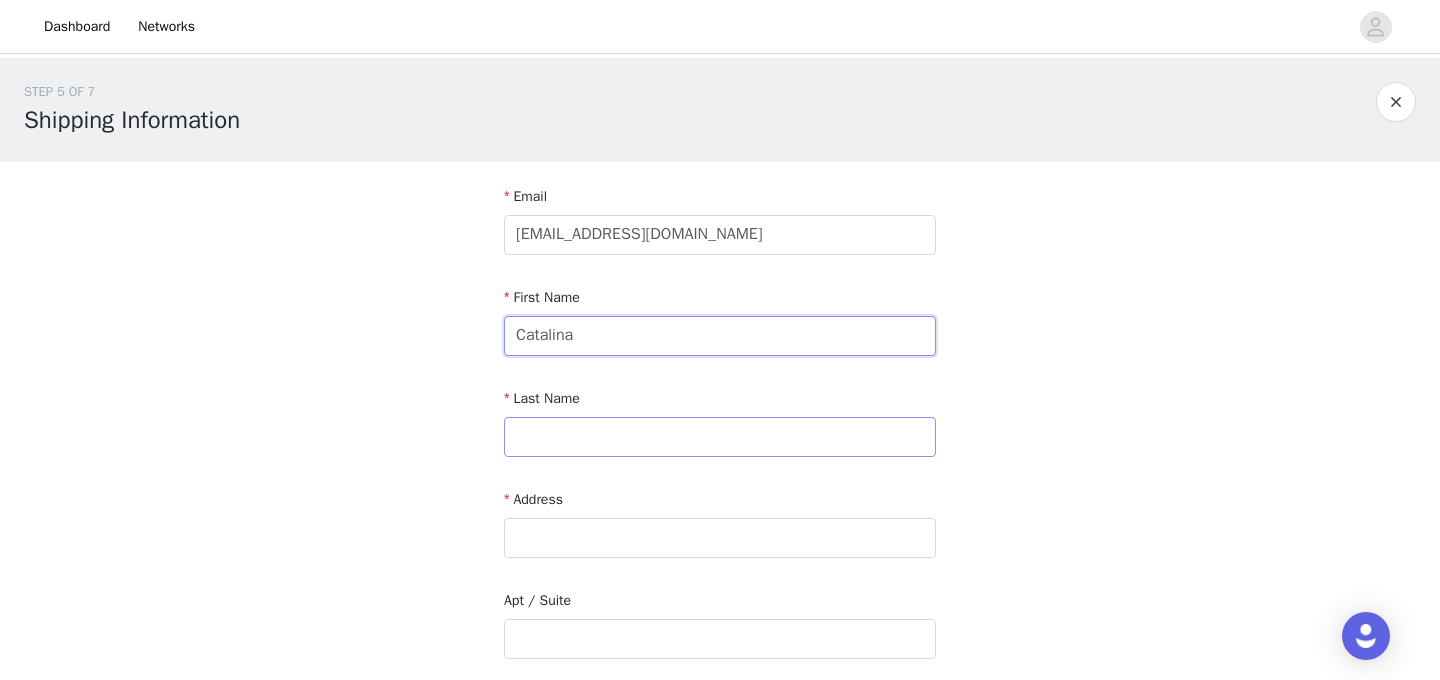 type on "Catalina" 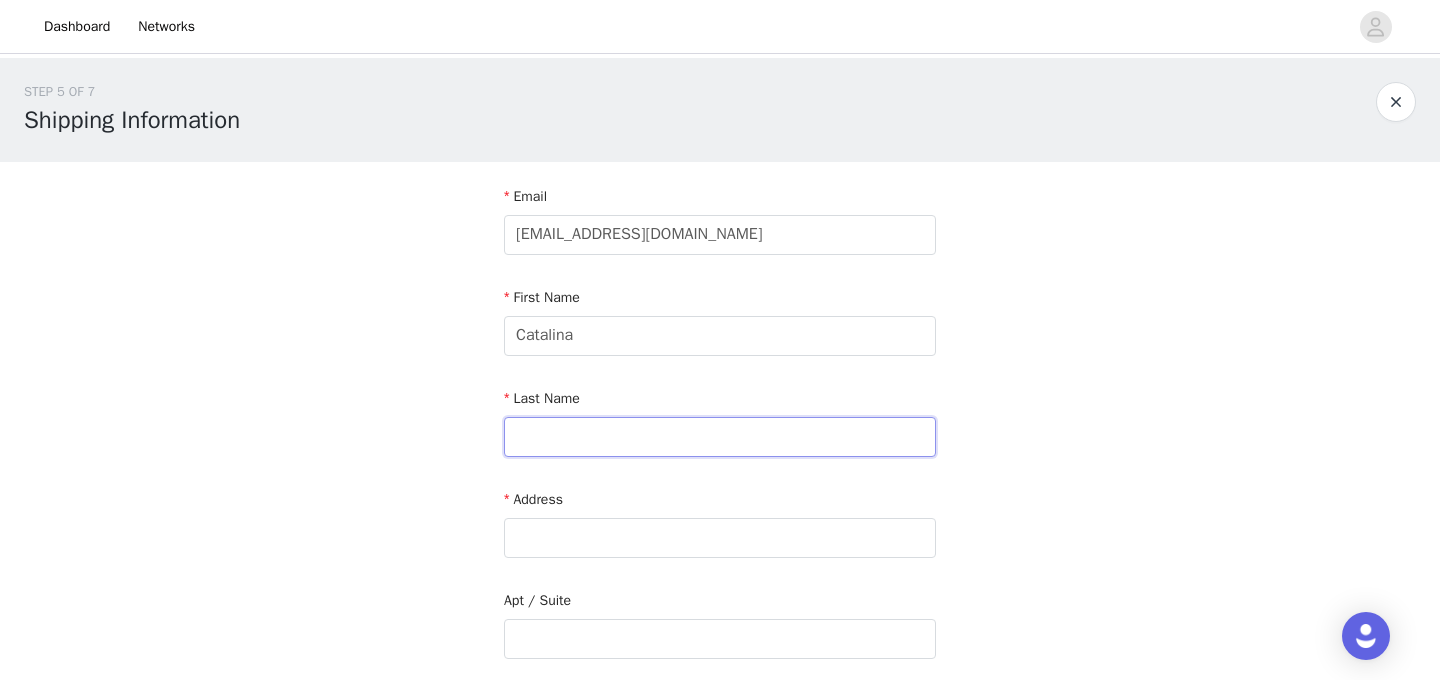 click at bounding box center [720, 437] 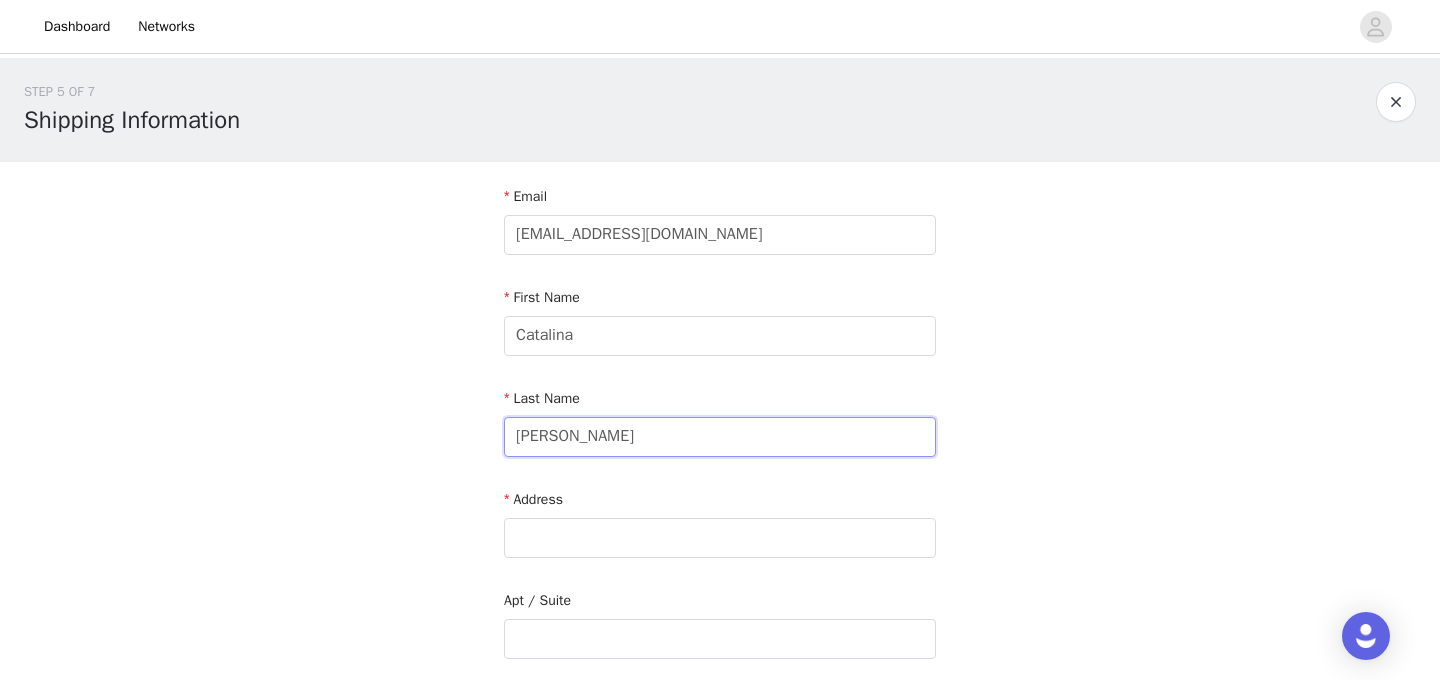 type on "Jimenez" 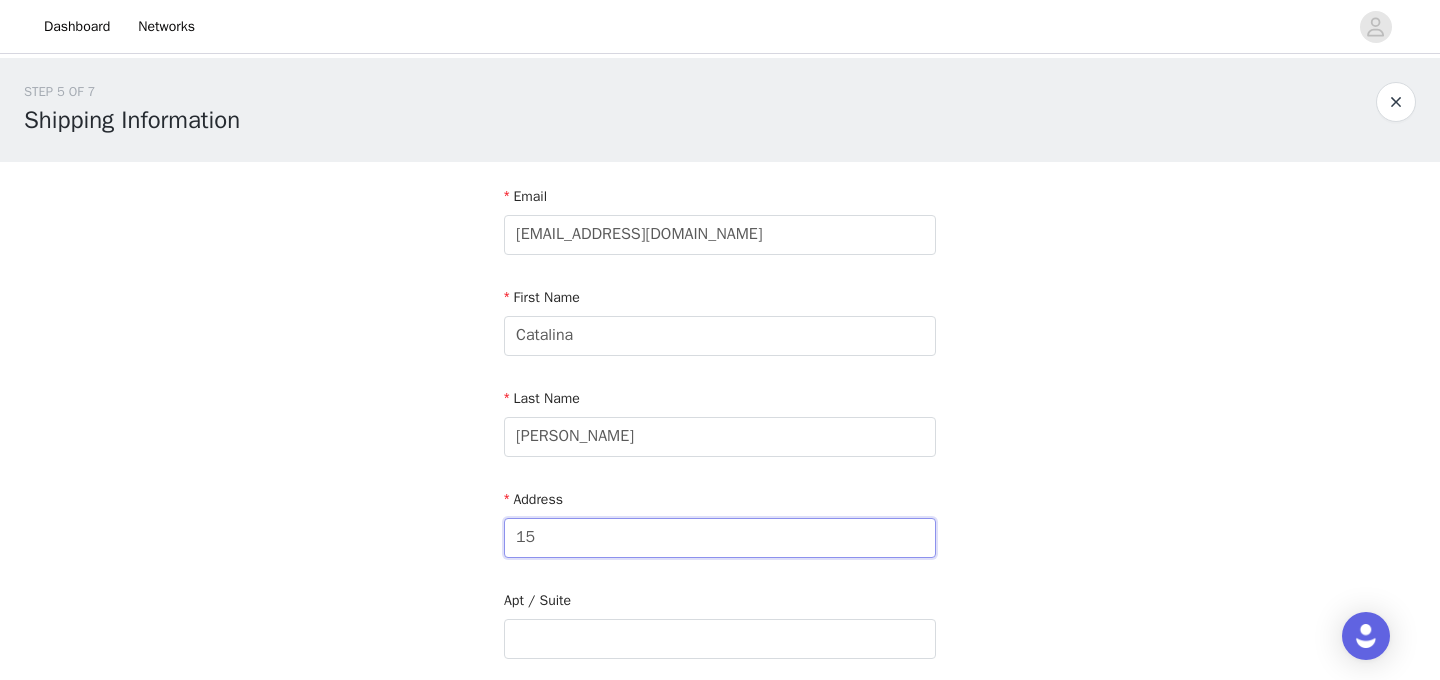 type on "15709 Greythorne Dr" 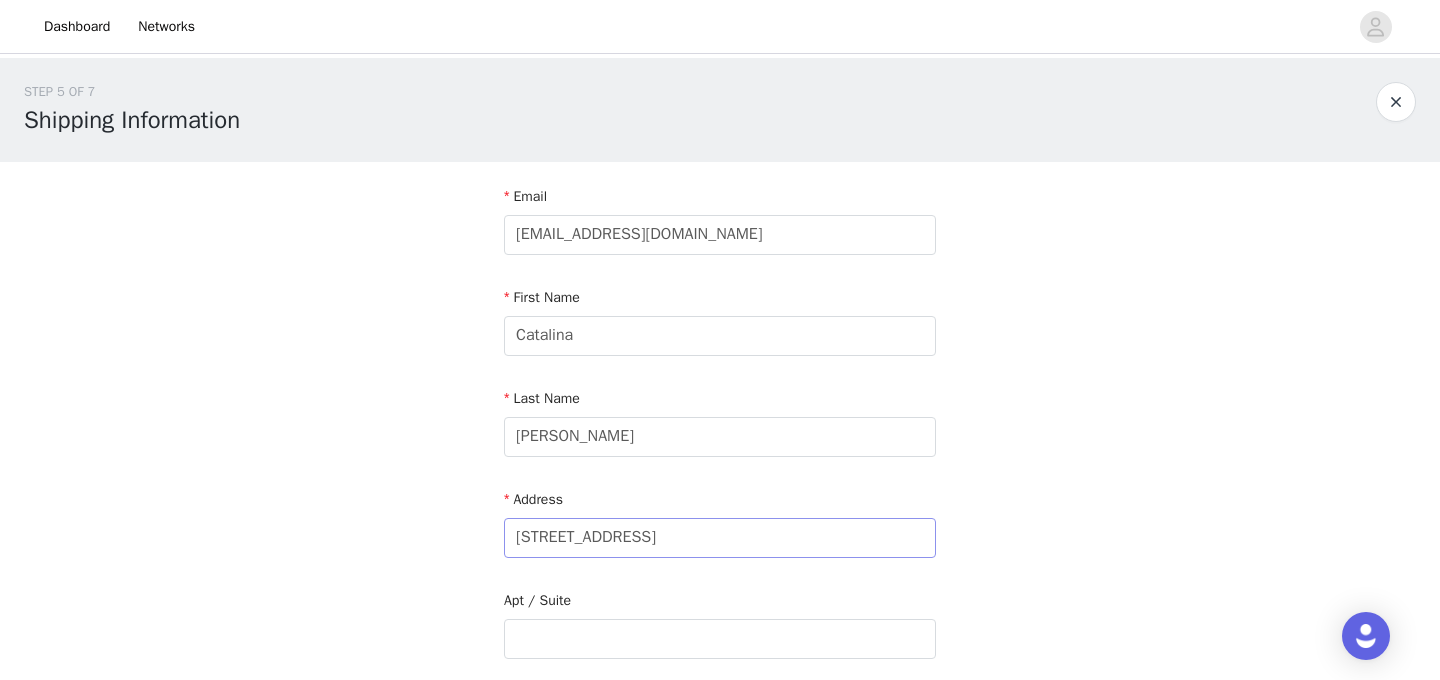 type on "Charlotte" 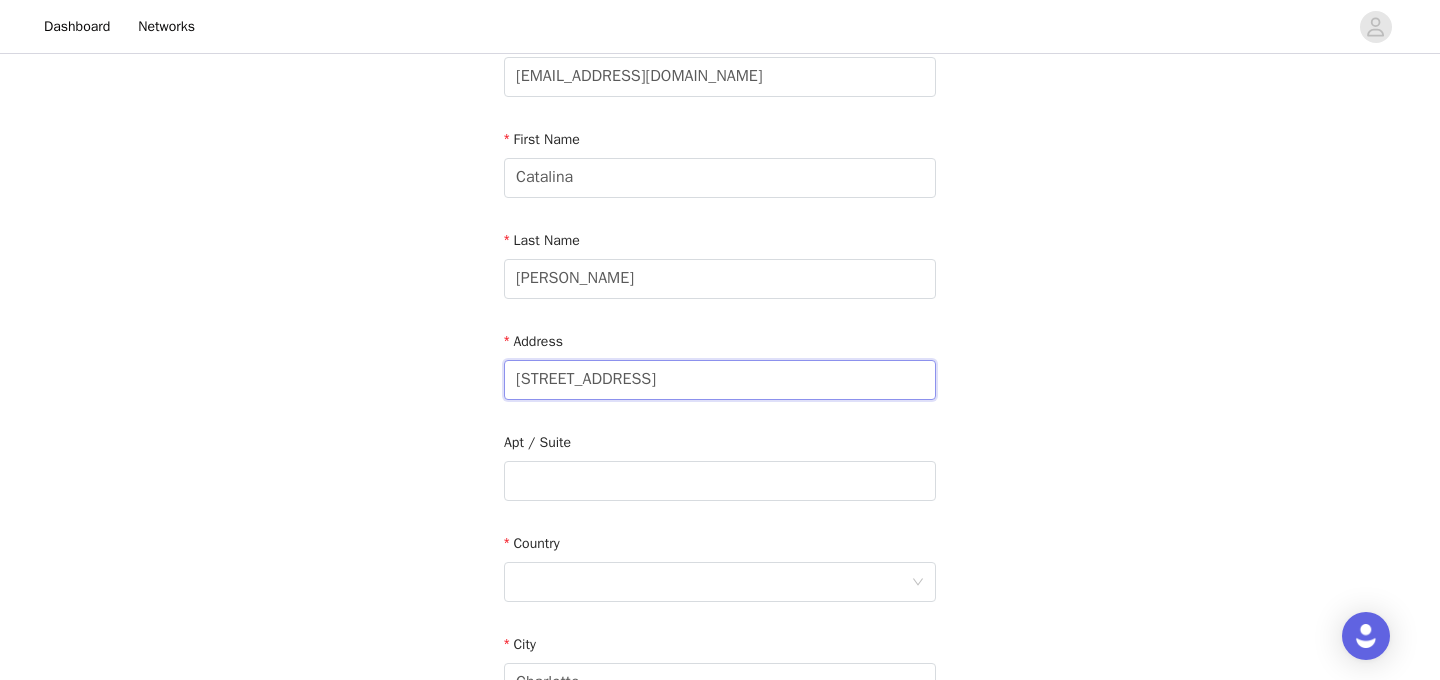 scroll, scrollTop: 170, scrollLeft: 0, axis: vertical 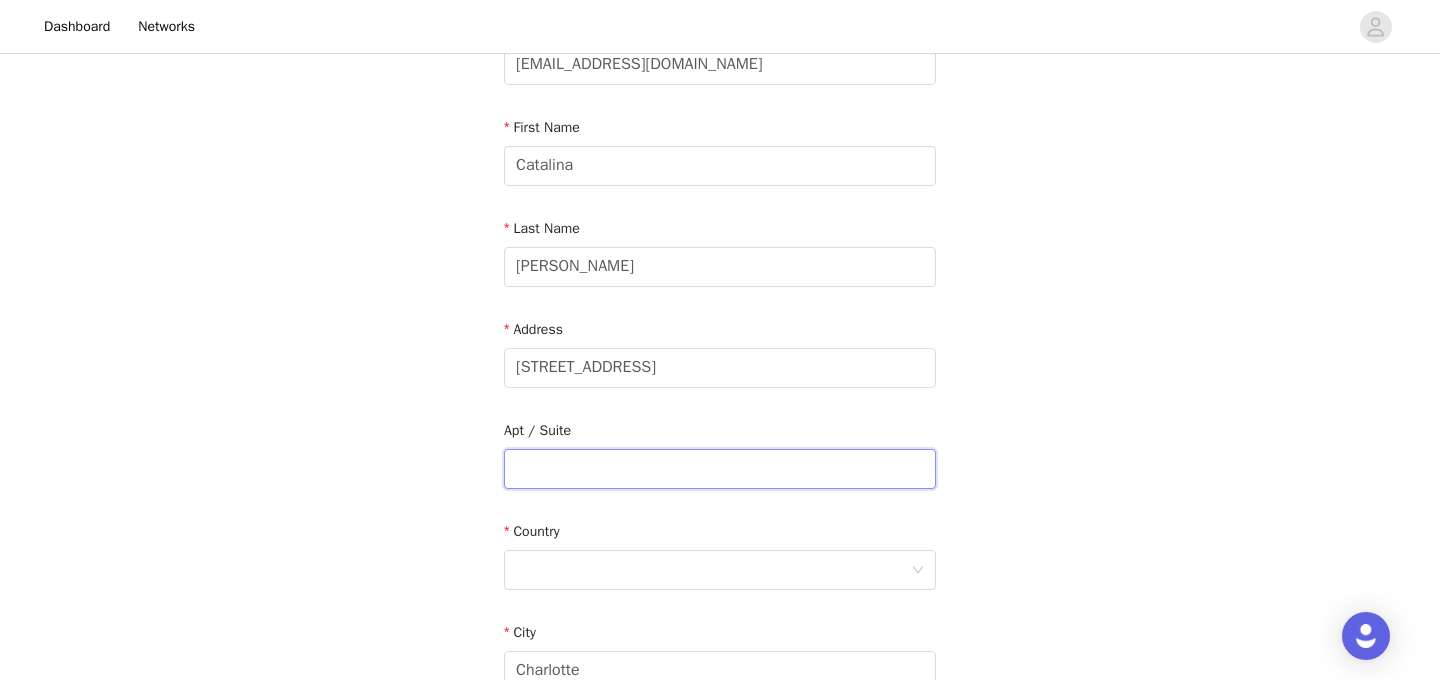 click at bounding box center (720, 469) 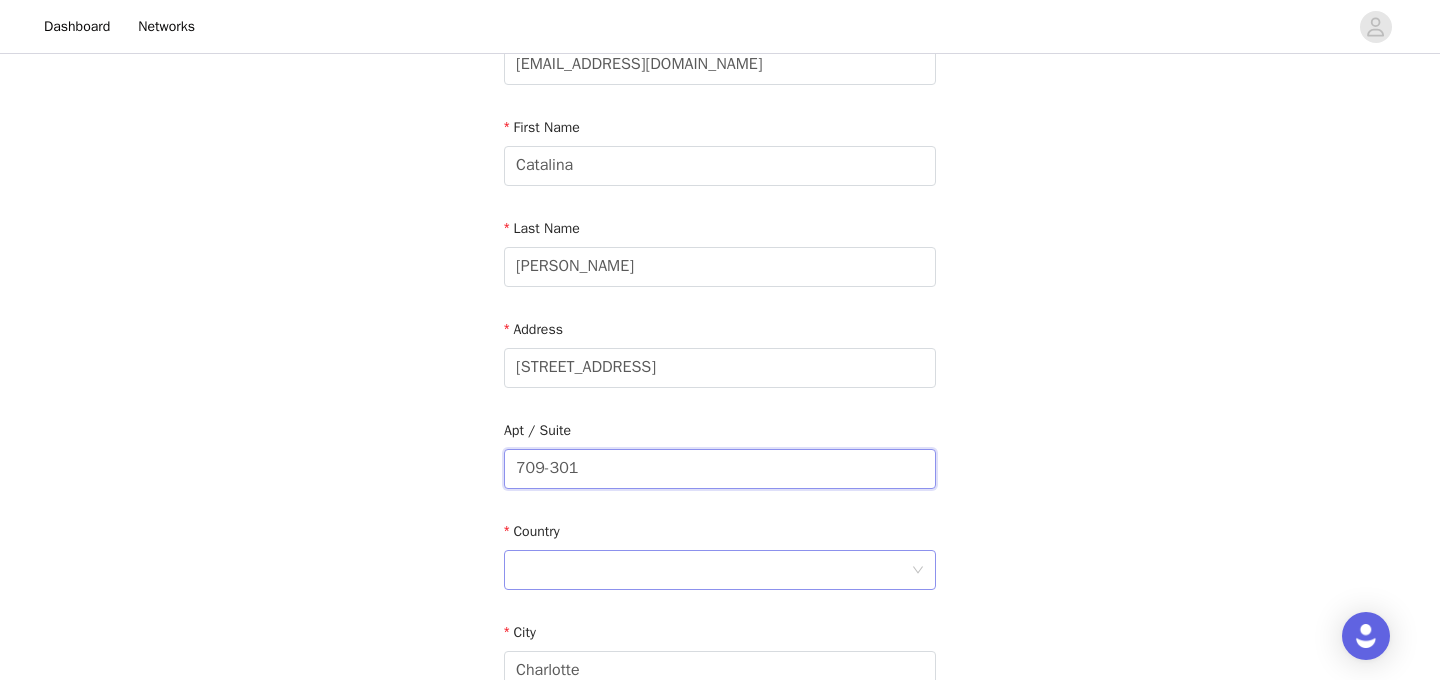 type on "709-301" 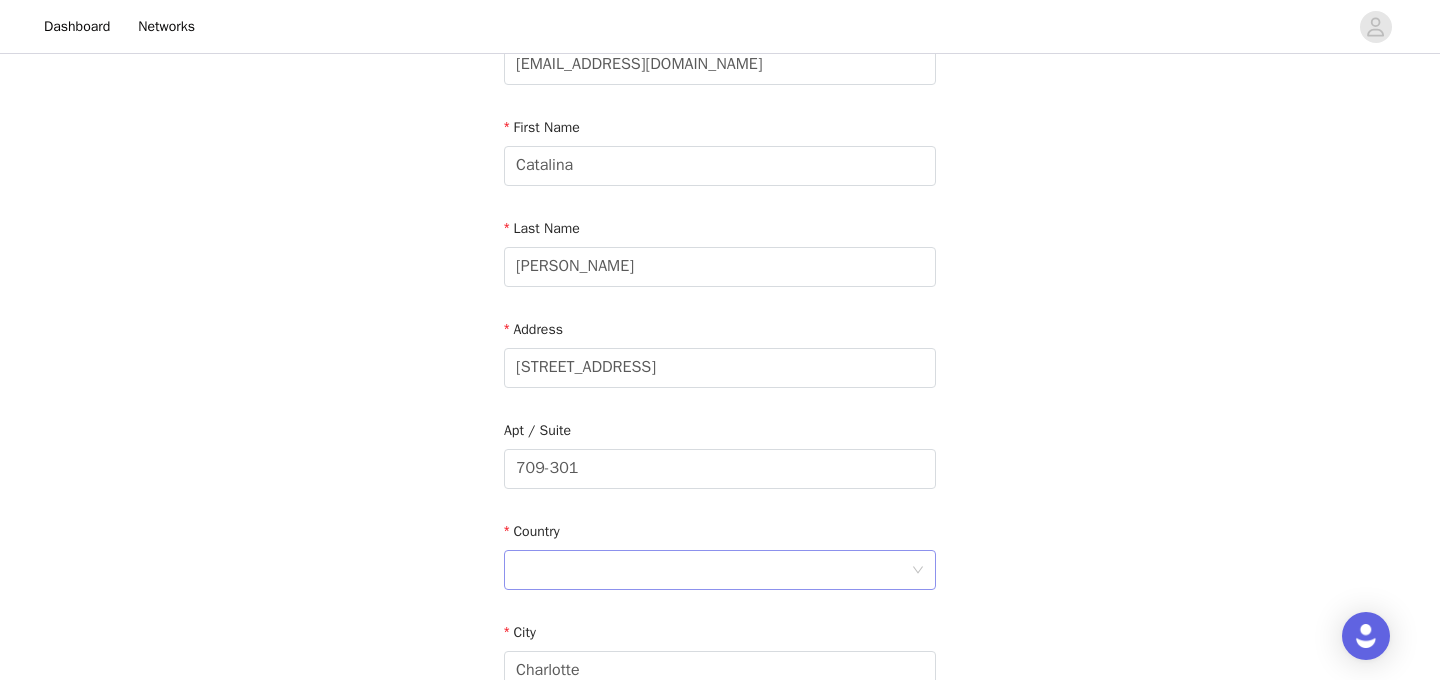 click at bounding box center [713, 570] 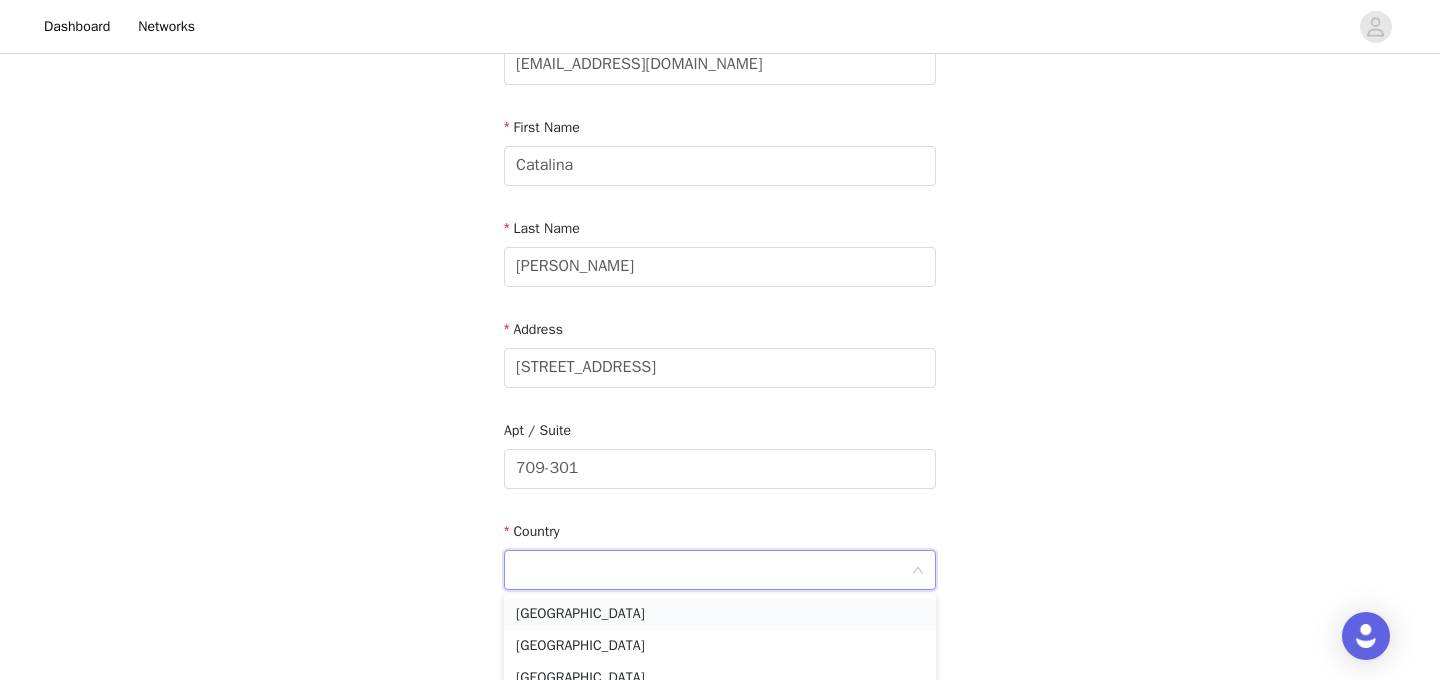 click on "United States" at bounding box center (720, 614) 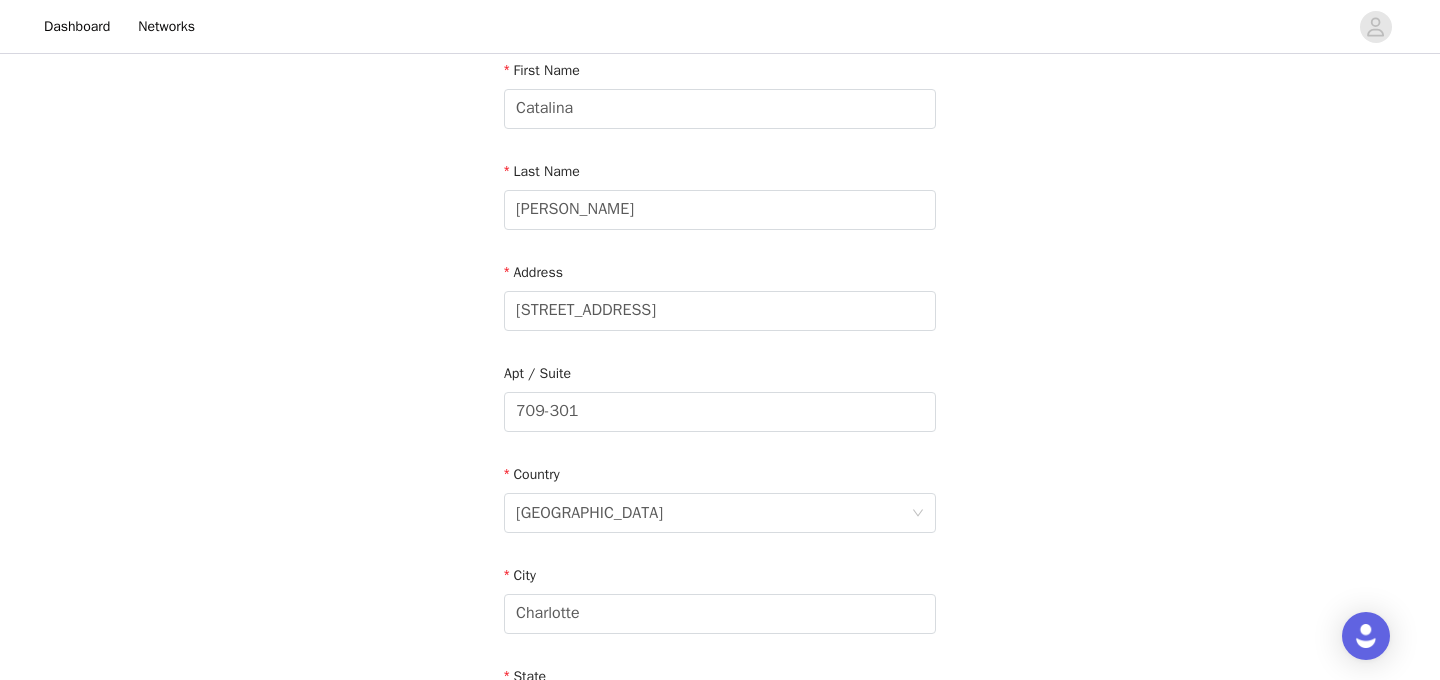 scroll, scrollTop: 234, scrollLeft: 0, axis: vertical 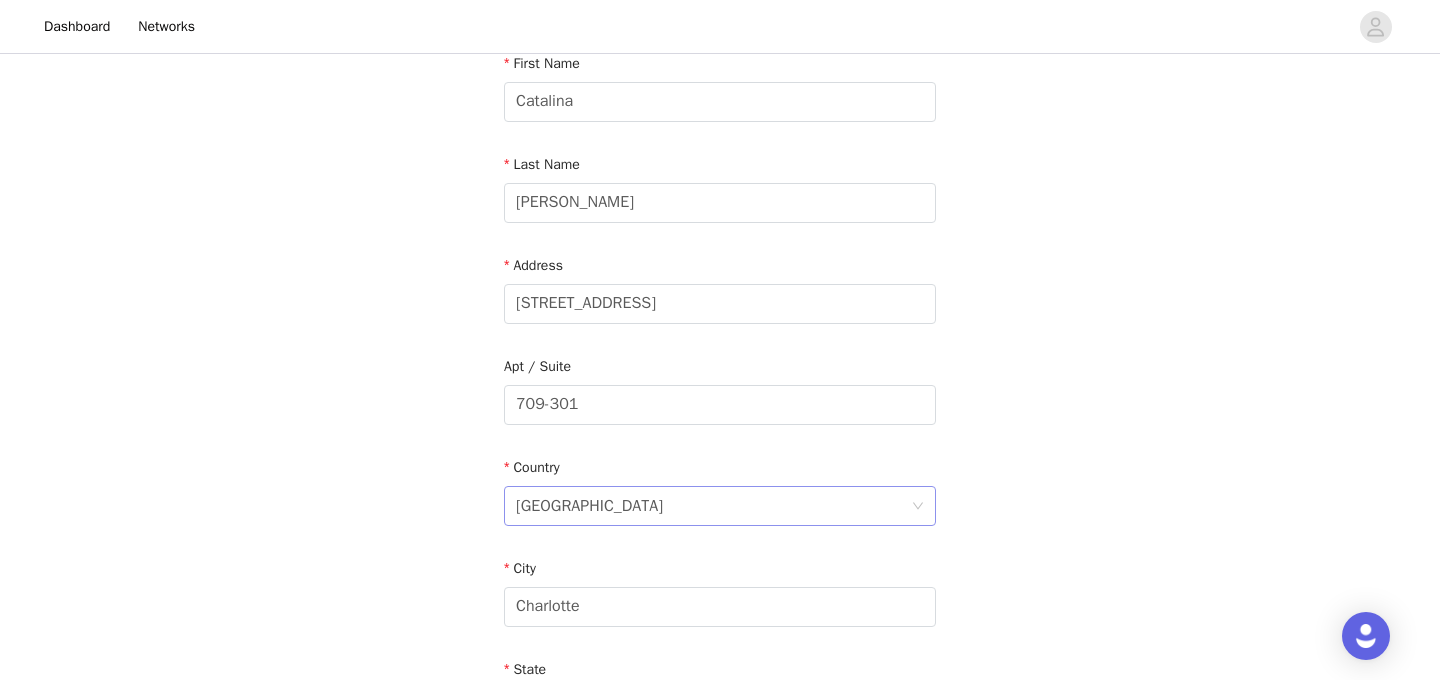 click on "United States" at bounding box center [589, 506] 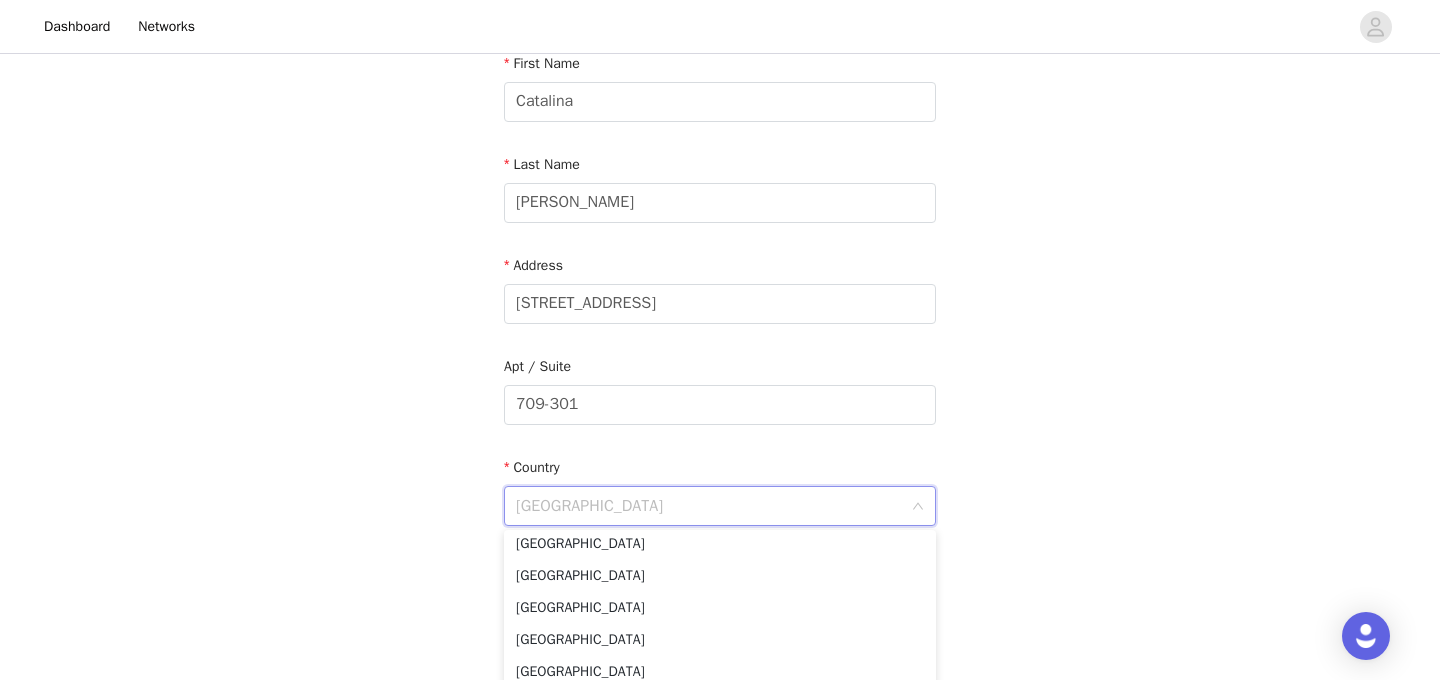 scroll, scrollTop: 0, scrollLeft: 0, axis: both 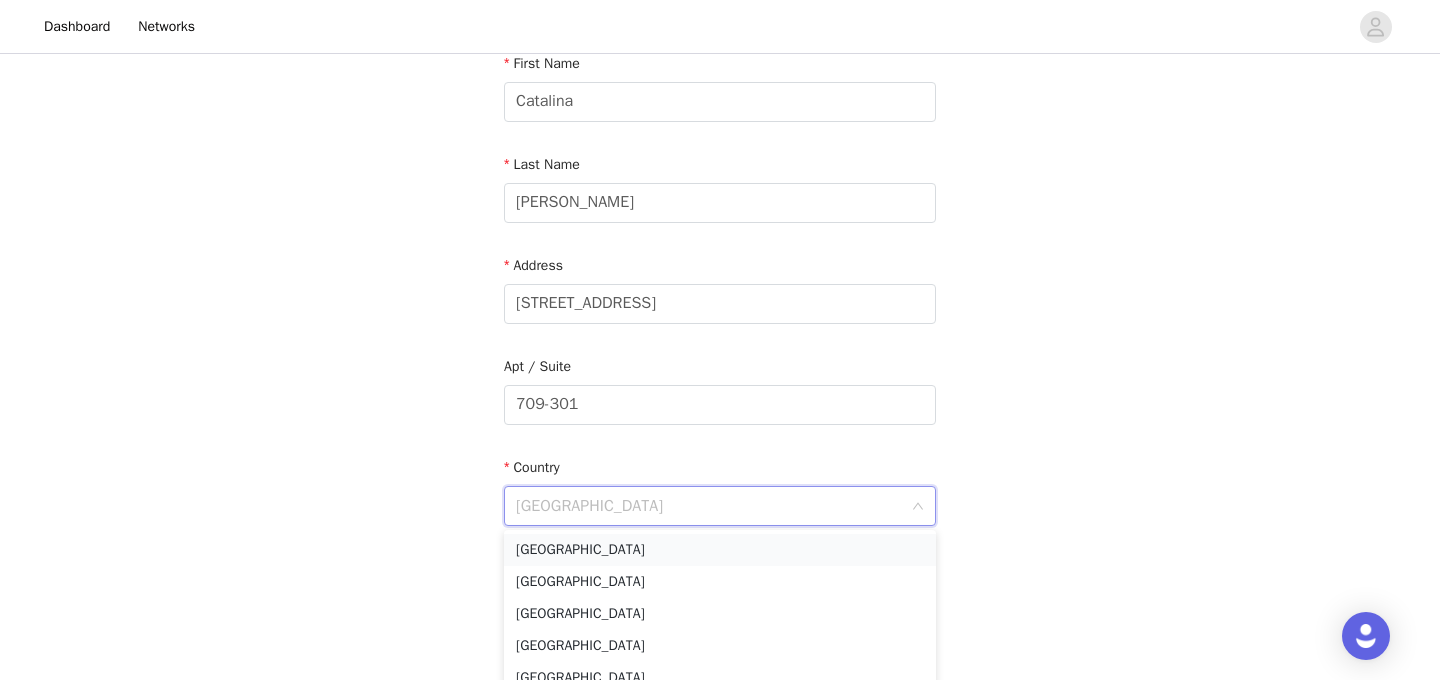 click on "United States" at bounding box center [720, 550] 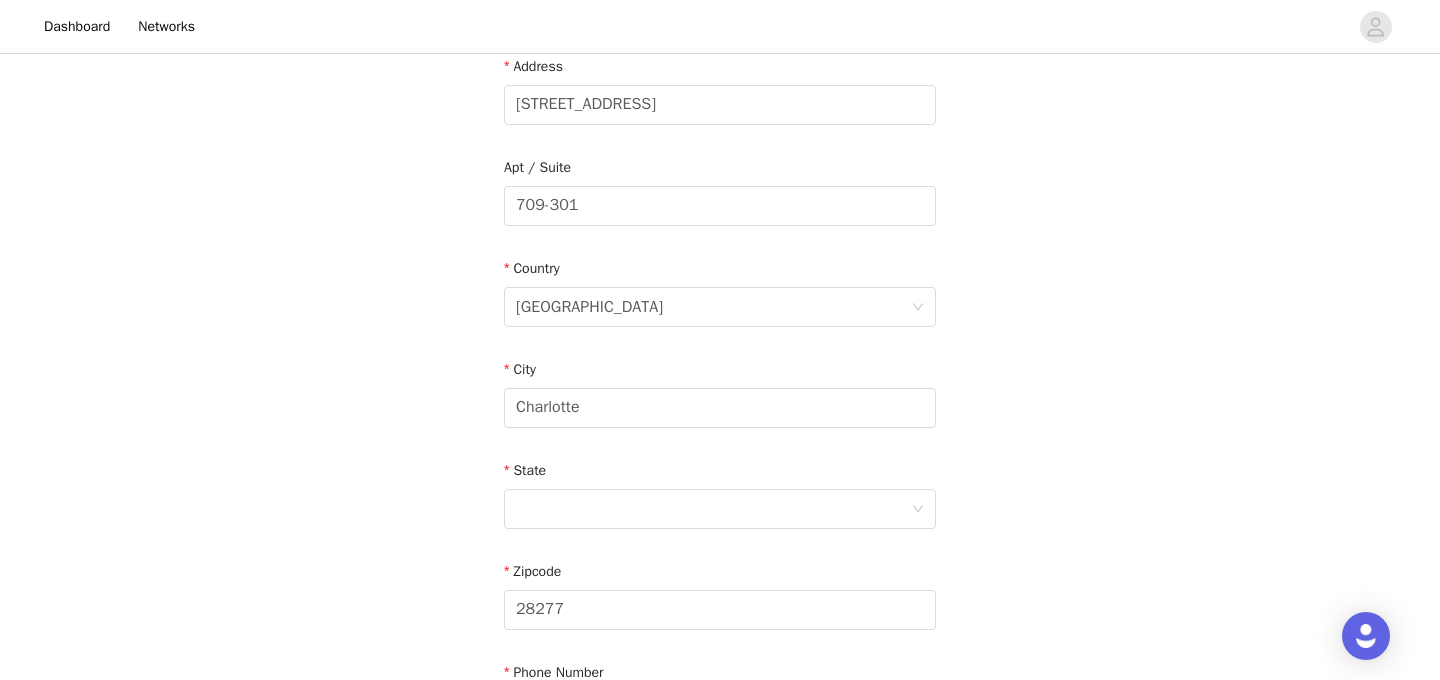 scroll, scrollTop: 460, scrollLeft: 0, axis: vertical 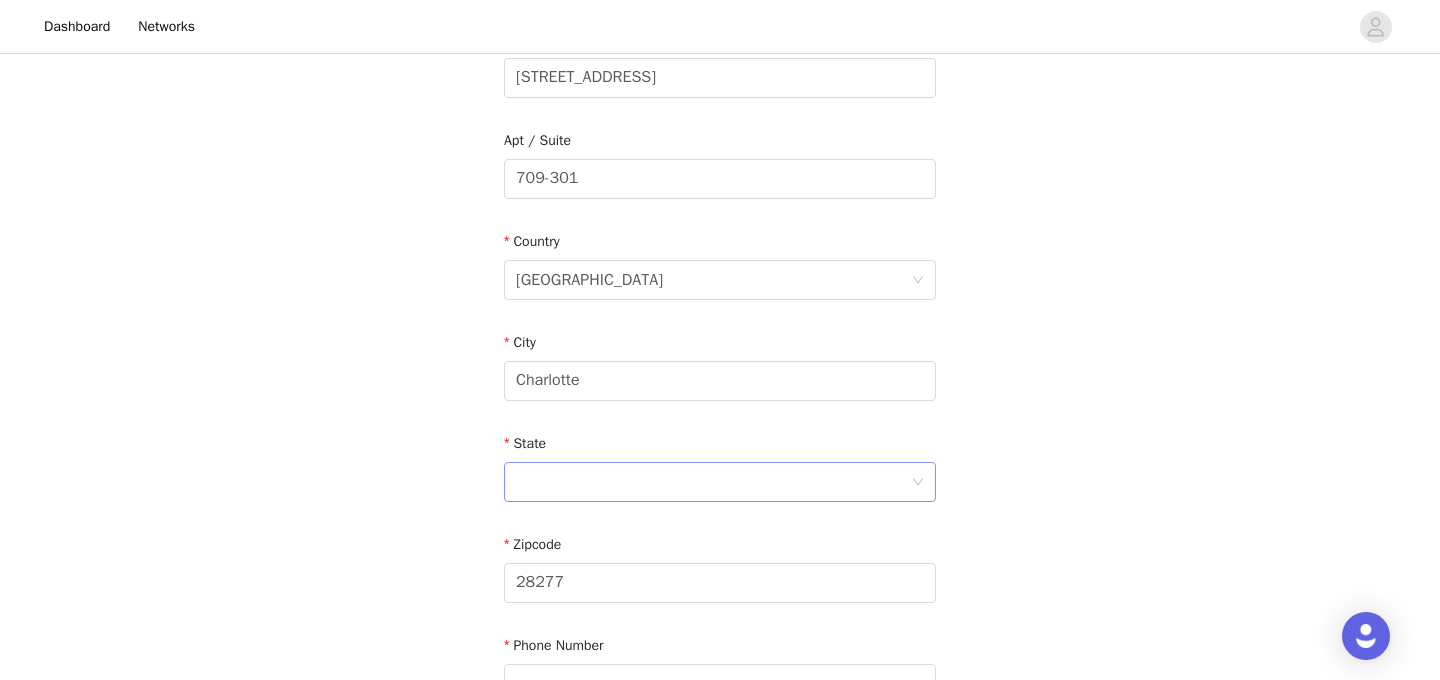 click at bounding box center (713, 482) 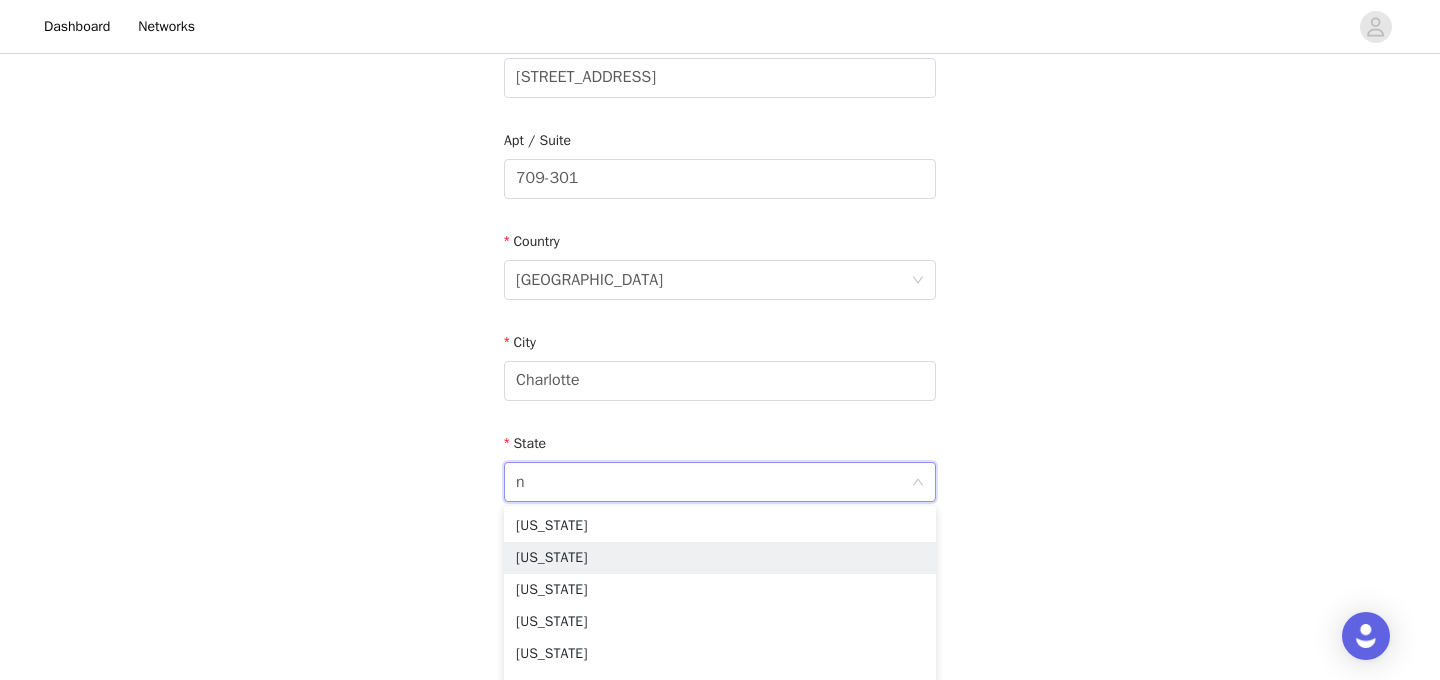 type on "no" 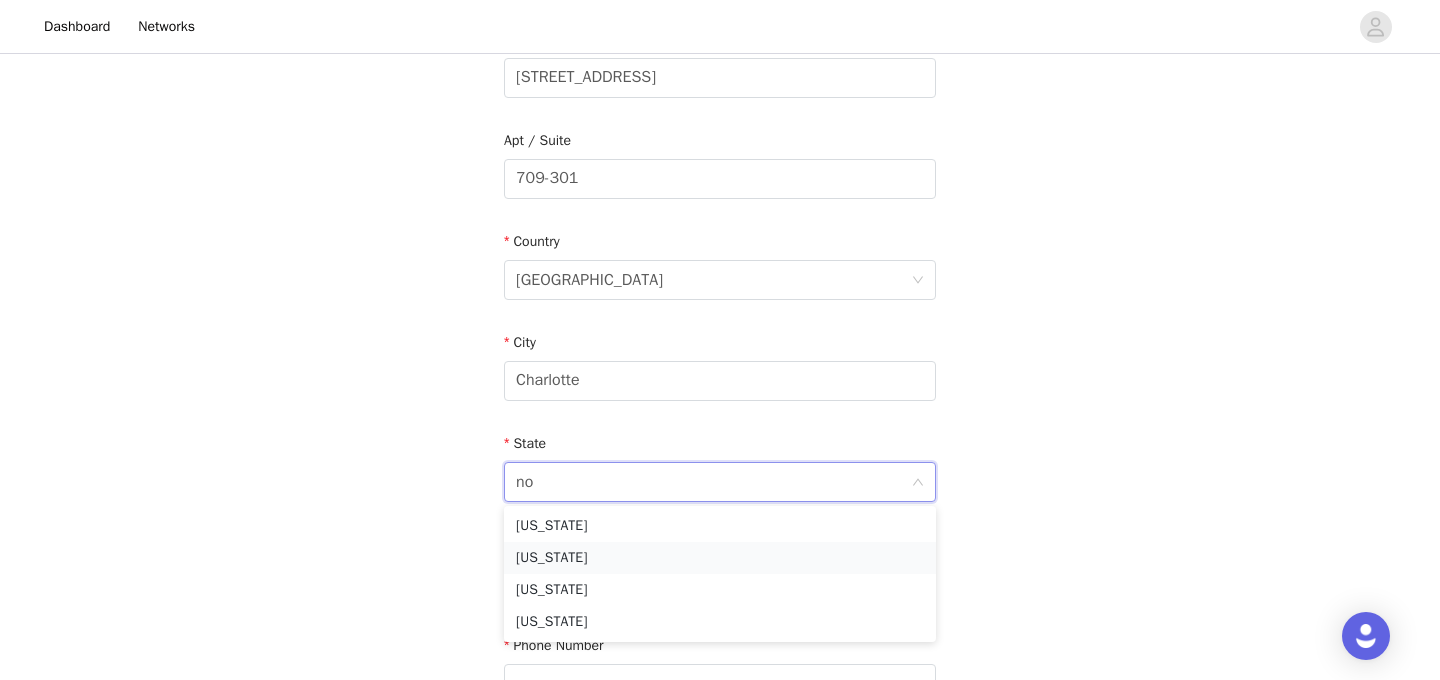 click on "North Carolina" at bounding box center [720, 558] 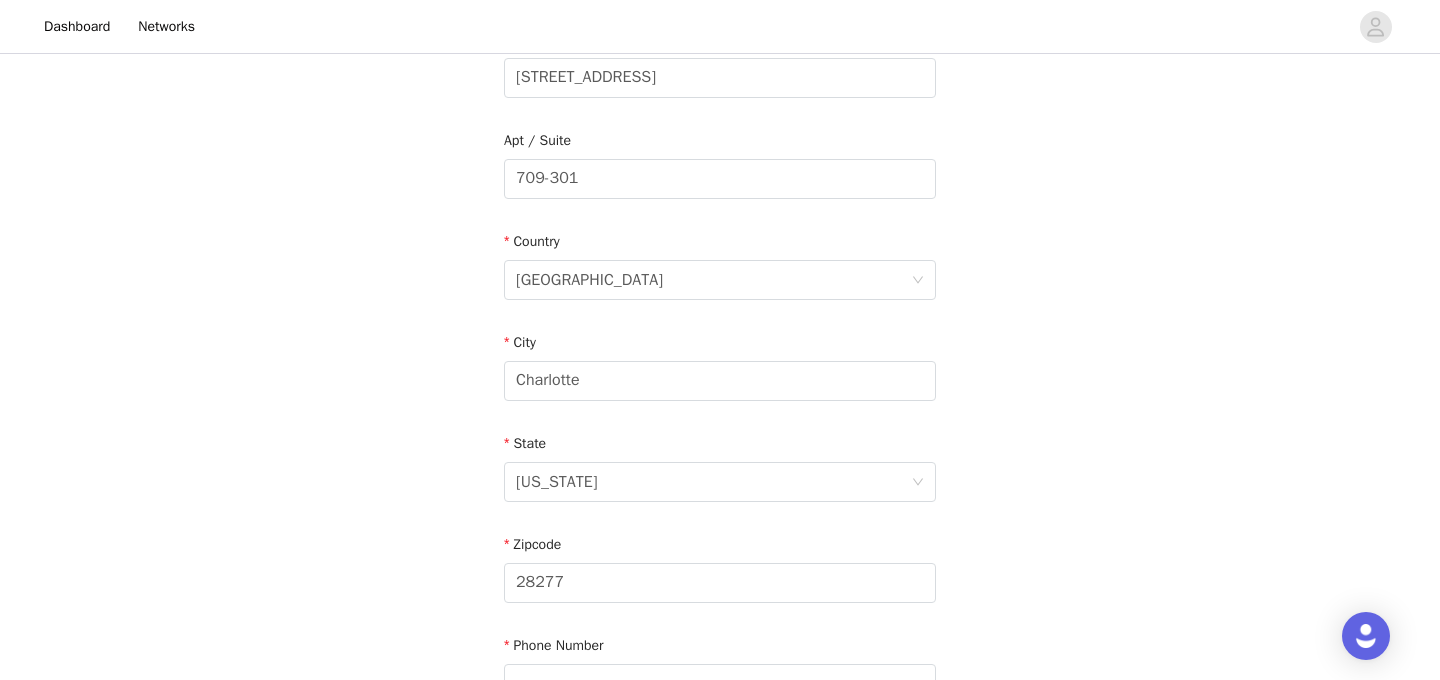 scroll, scrollTop: 683, scrollLeft: 0, axis: vertical 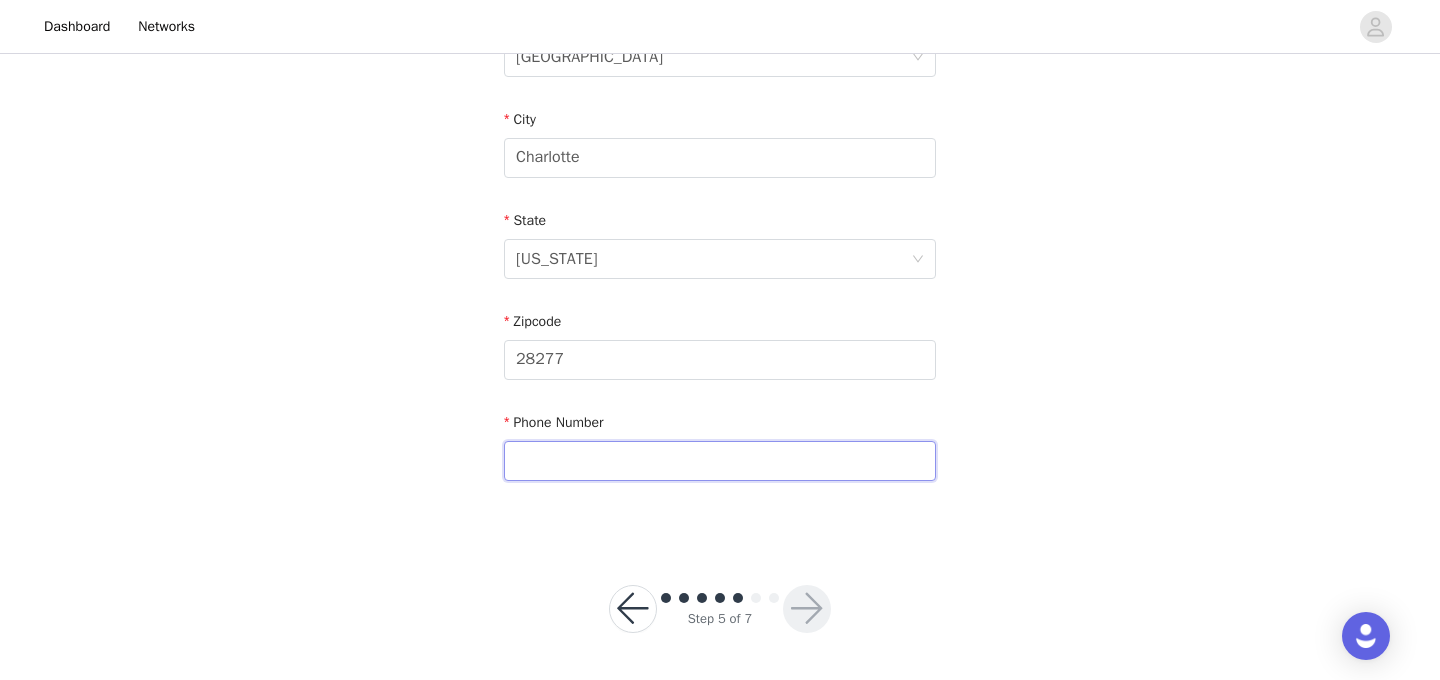 click at bounding box center [720, 461] 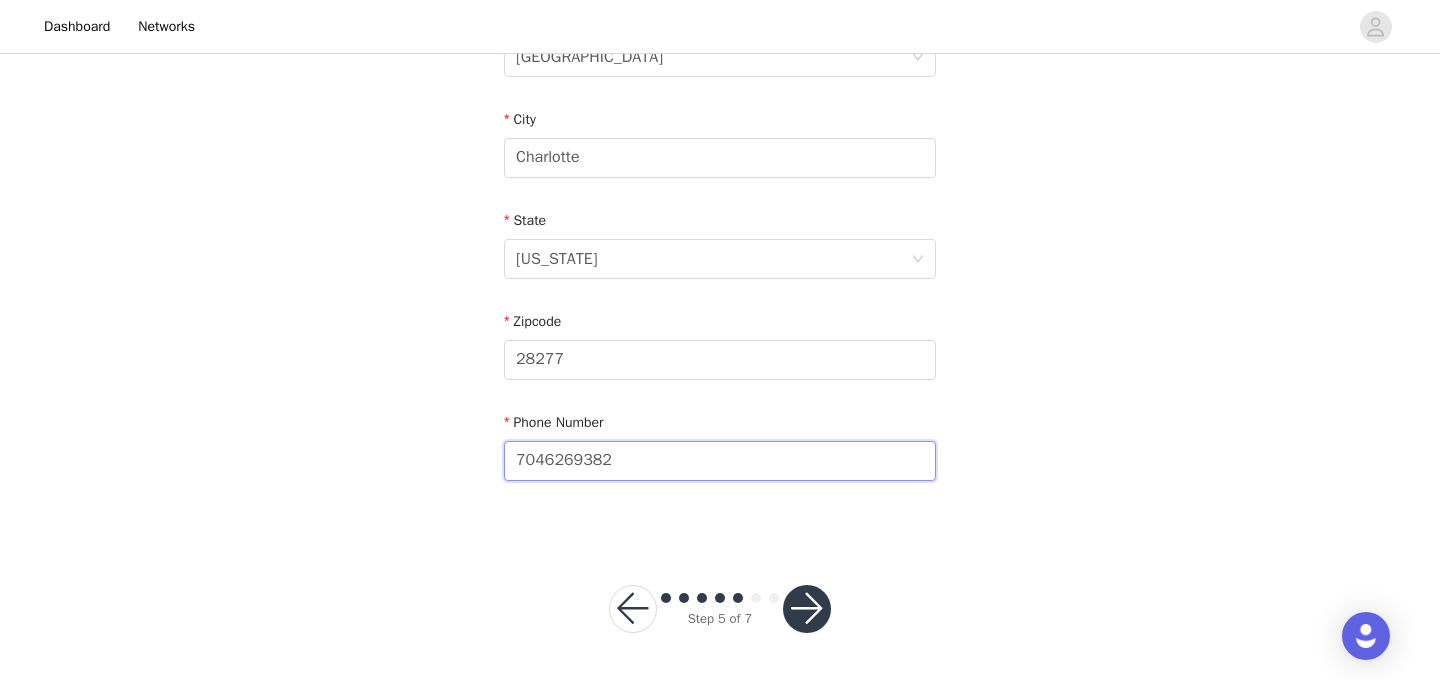 type on "7046269382" 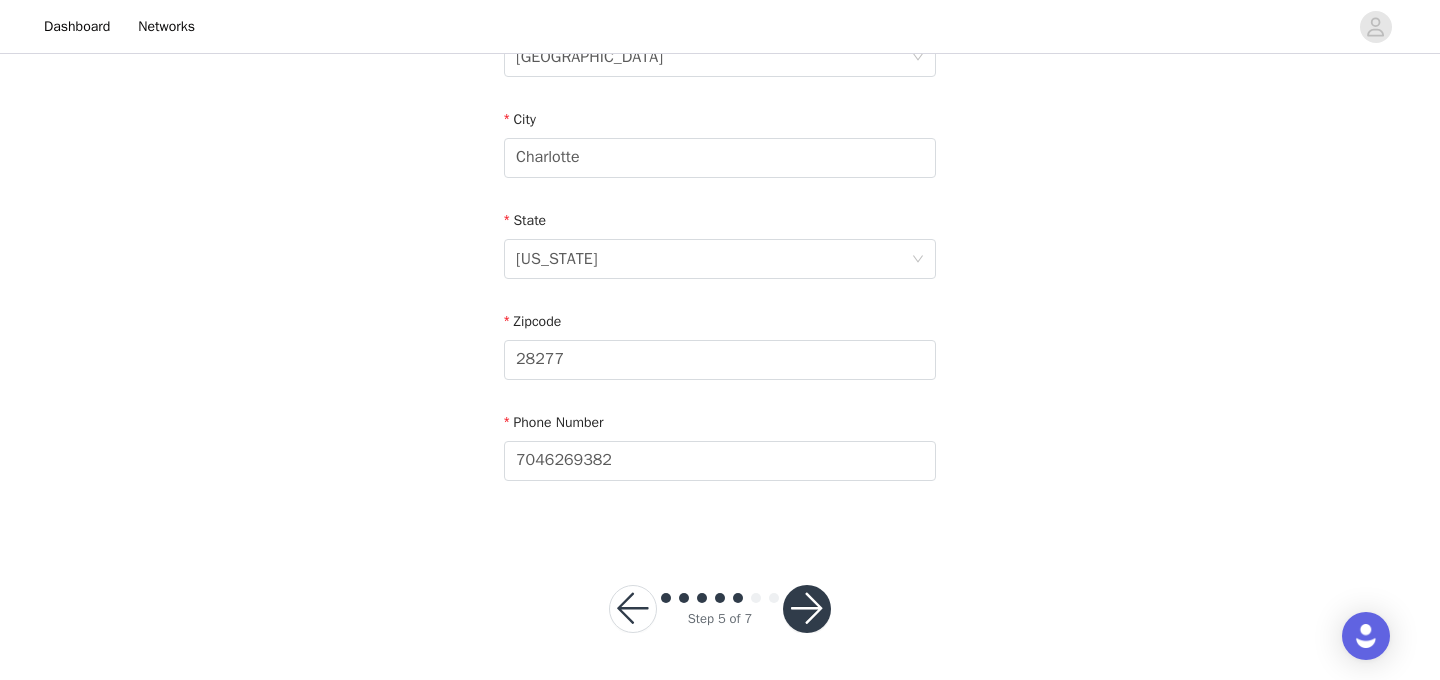 click at bounding box center [807, 609] 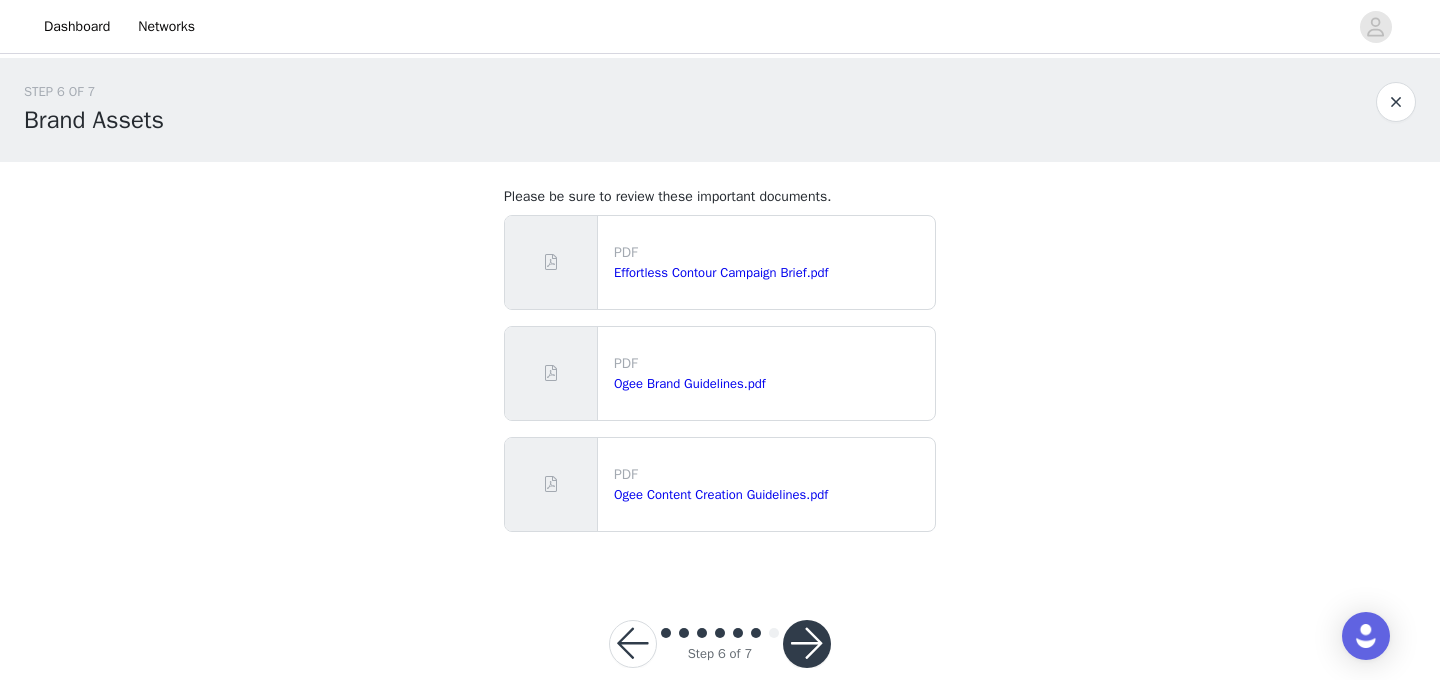 scroll, scrollTop: 35, scrollLeft: 0, axis: vertical 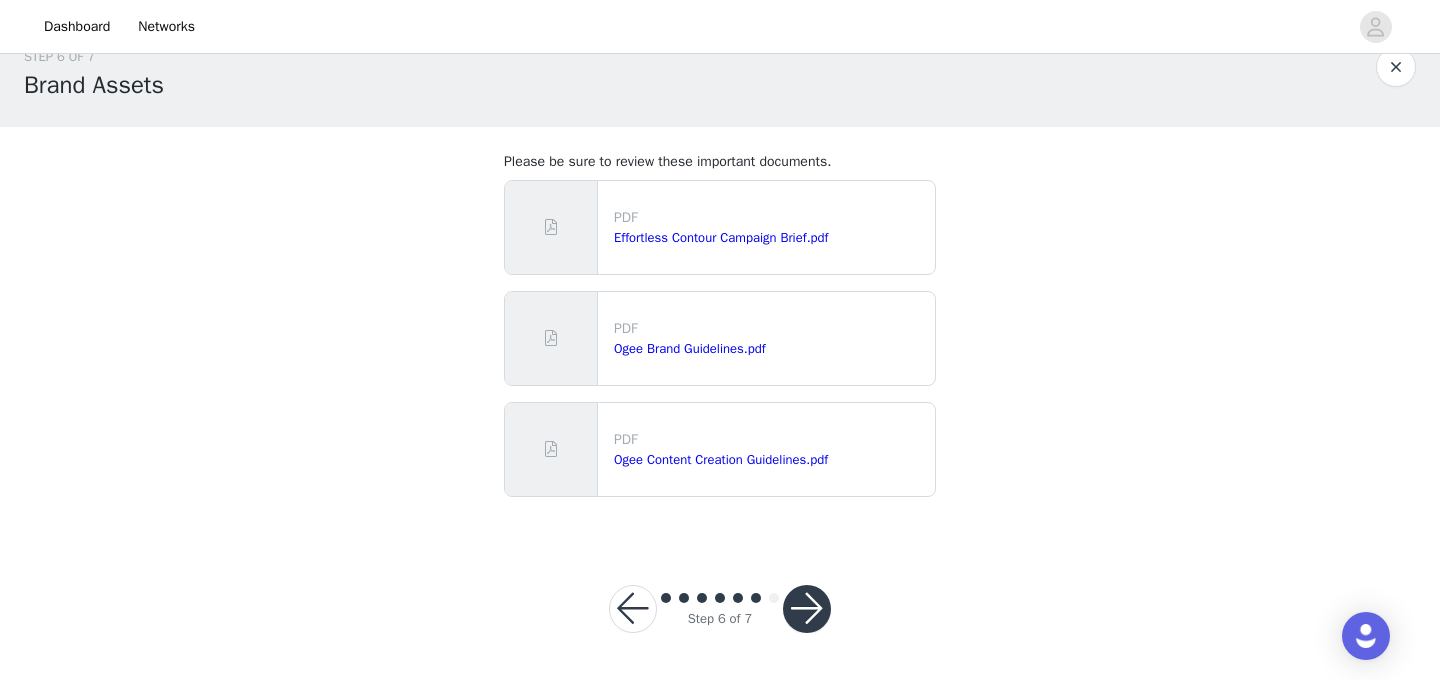 click at bounding box center [807, 609] 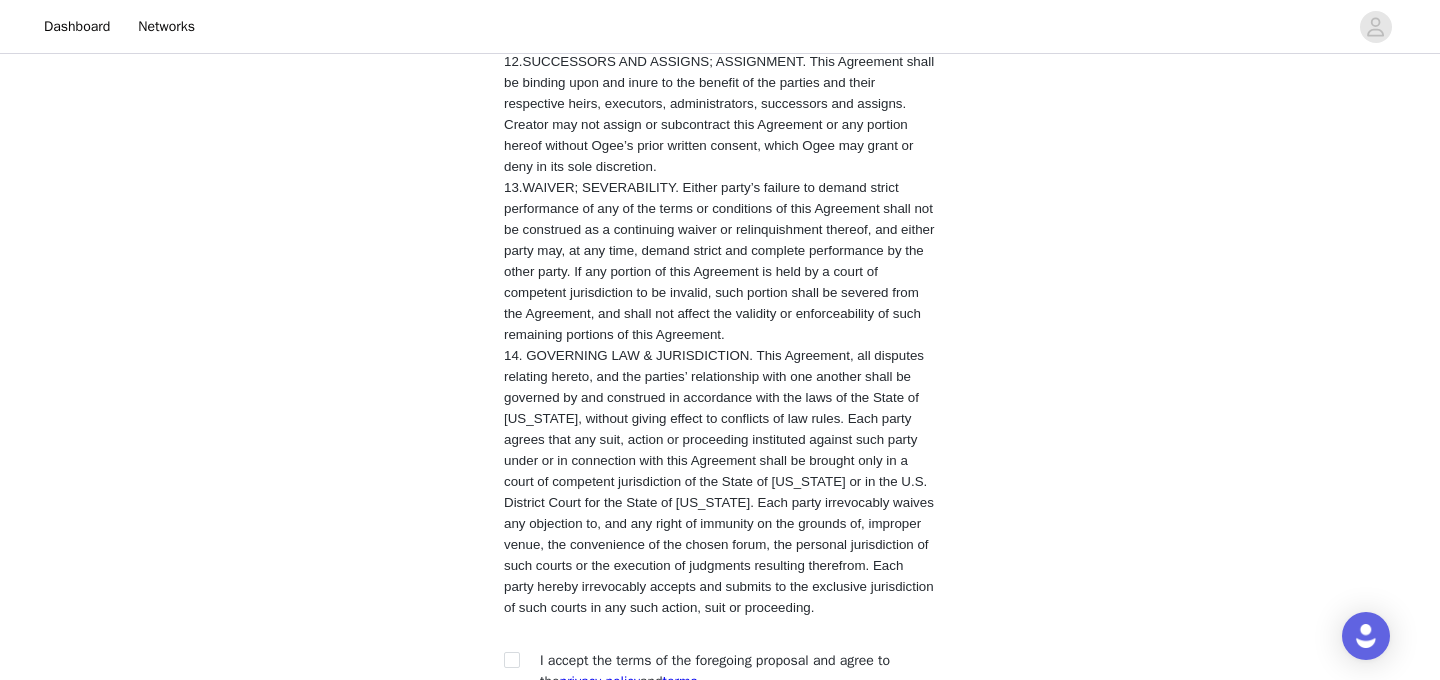scroll, scrollTop: 3877, scrollLeft: 0, axis: vertical 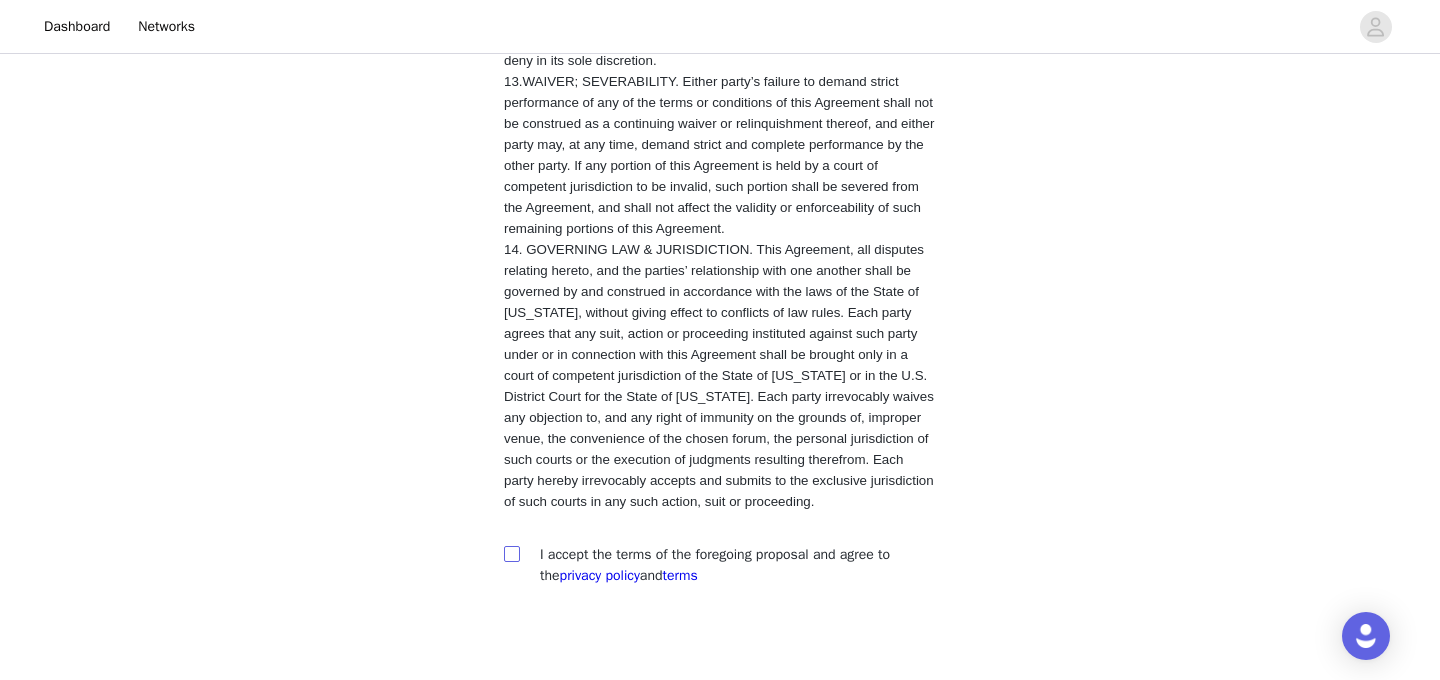 click at bounding box center [511, 553] 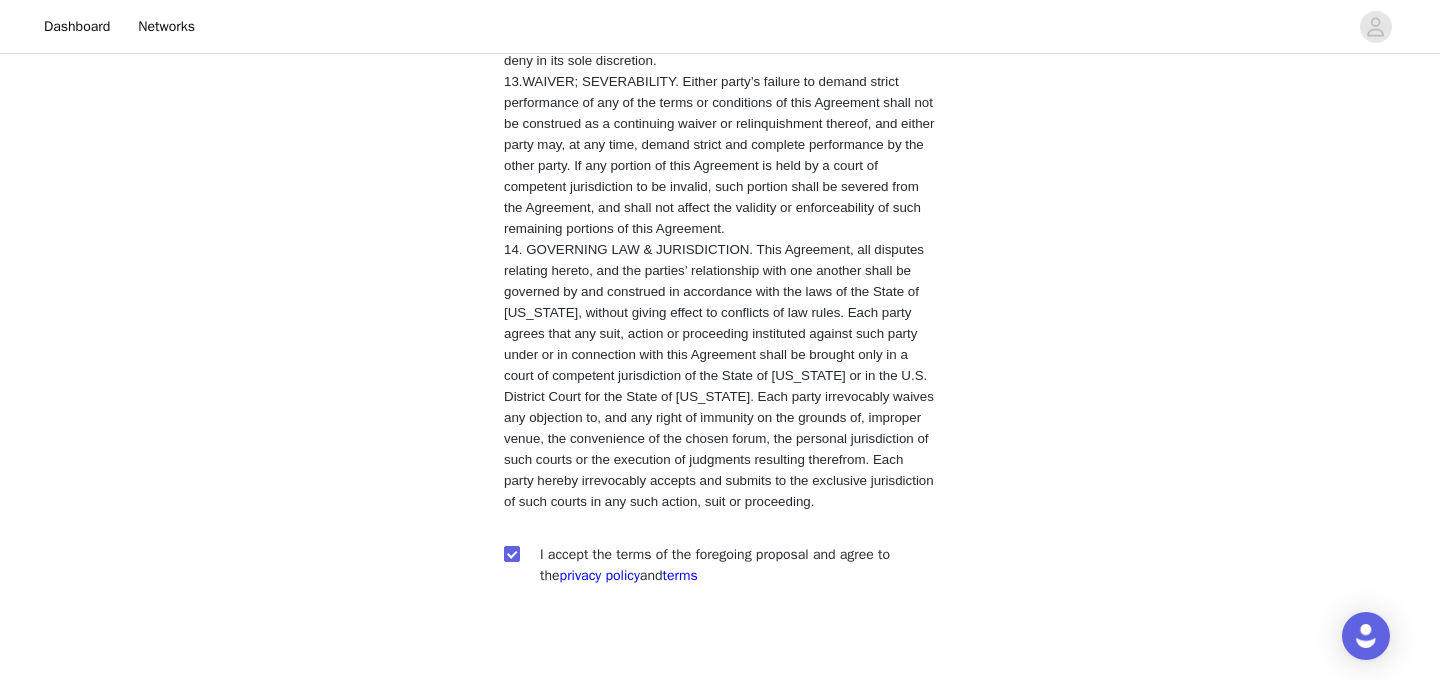 click at bounding box center [807, 714] 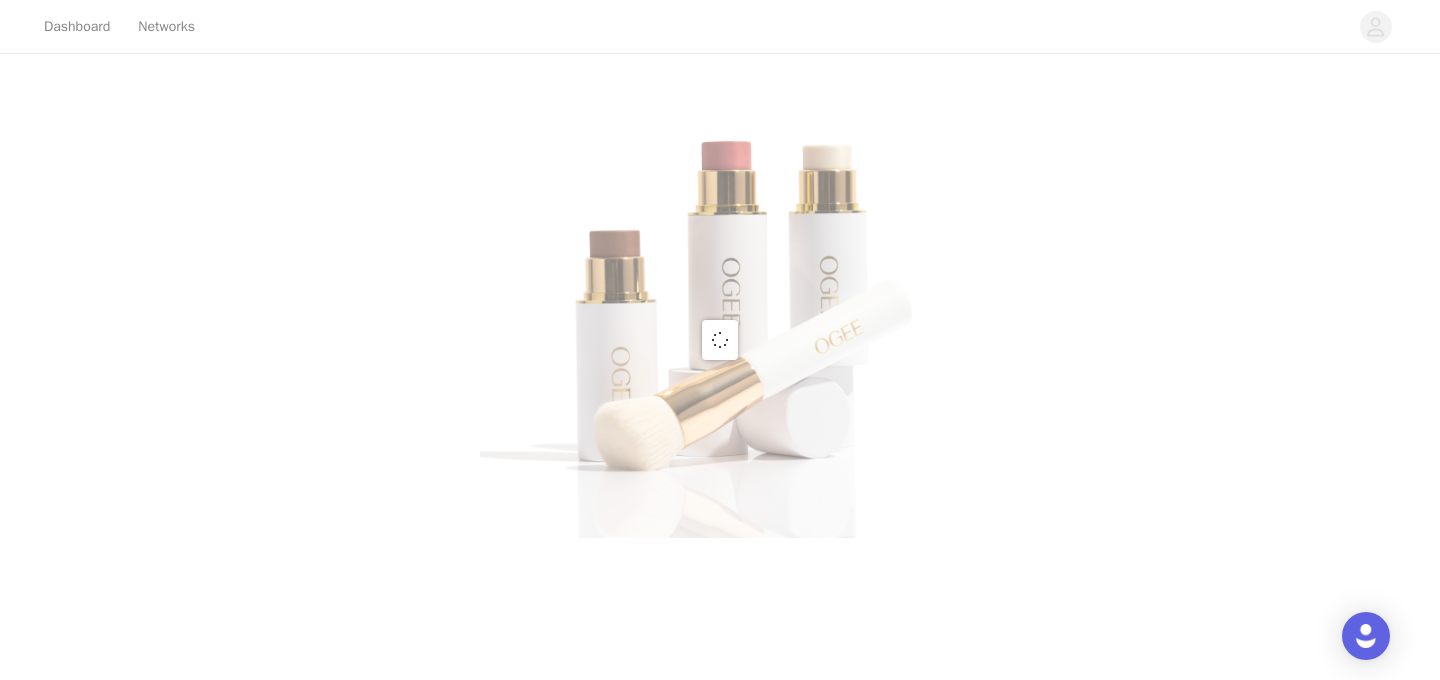 scroll, scrollTop: 0, scrollLeft: 0, axis: both 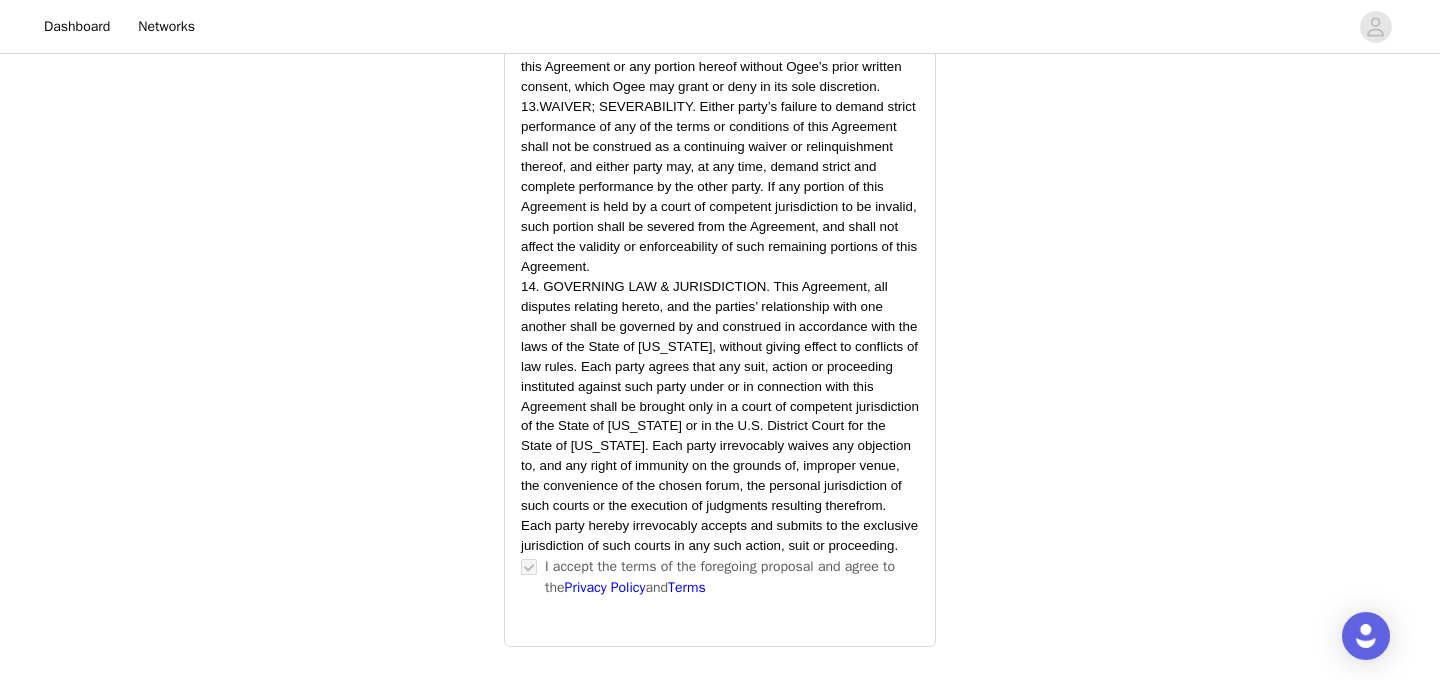 click on "Submit Proposal" at bounding box center (720, 735) 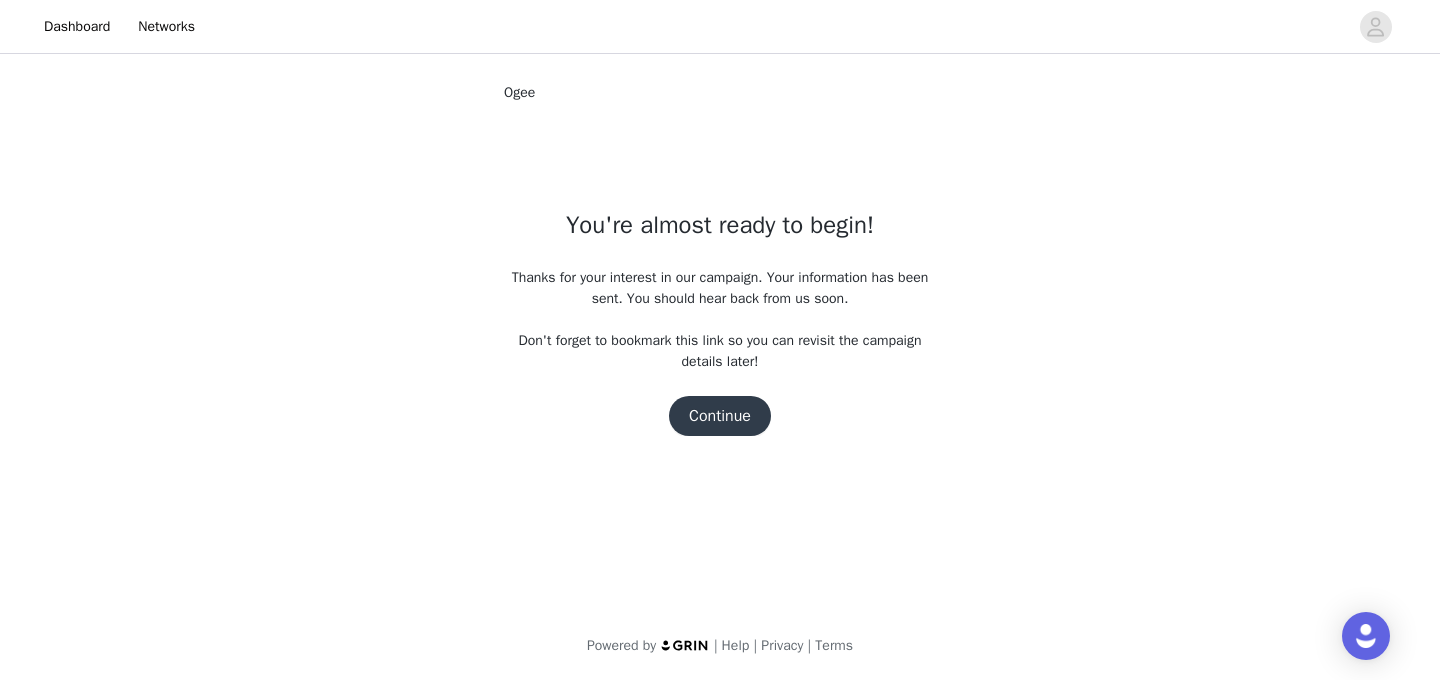click on "Continue" at bounding box center [720, 416] 